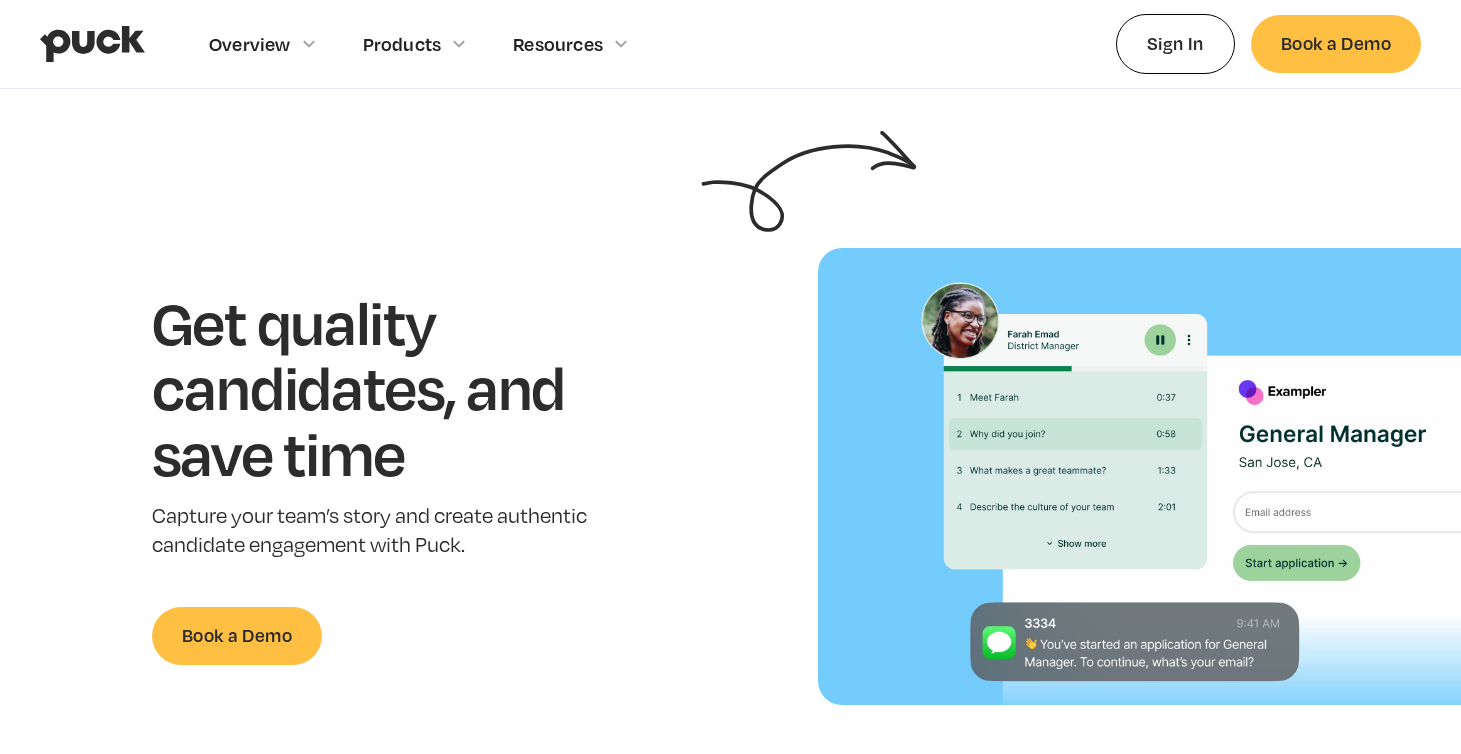 scroll, scrollTop: 0, scrollLeft: 0, axis: both 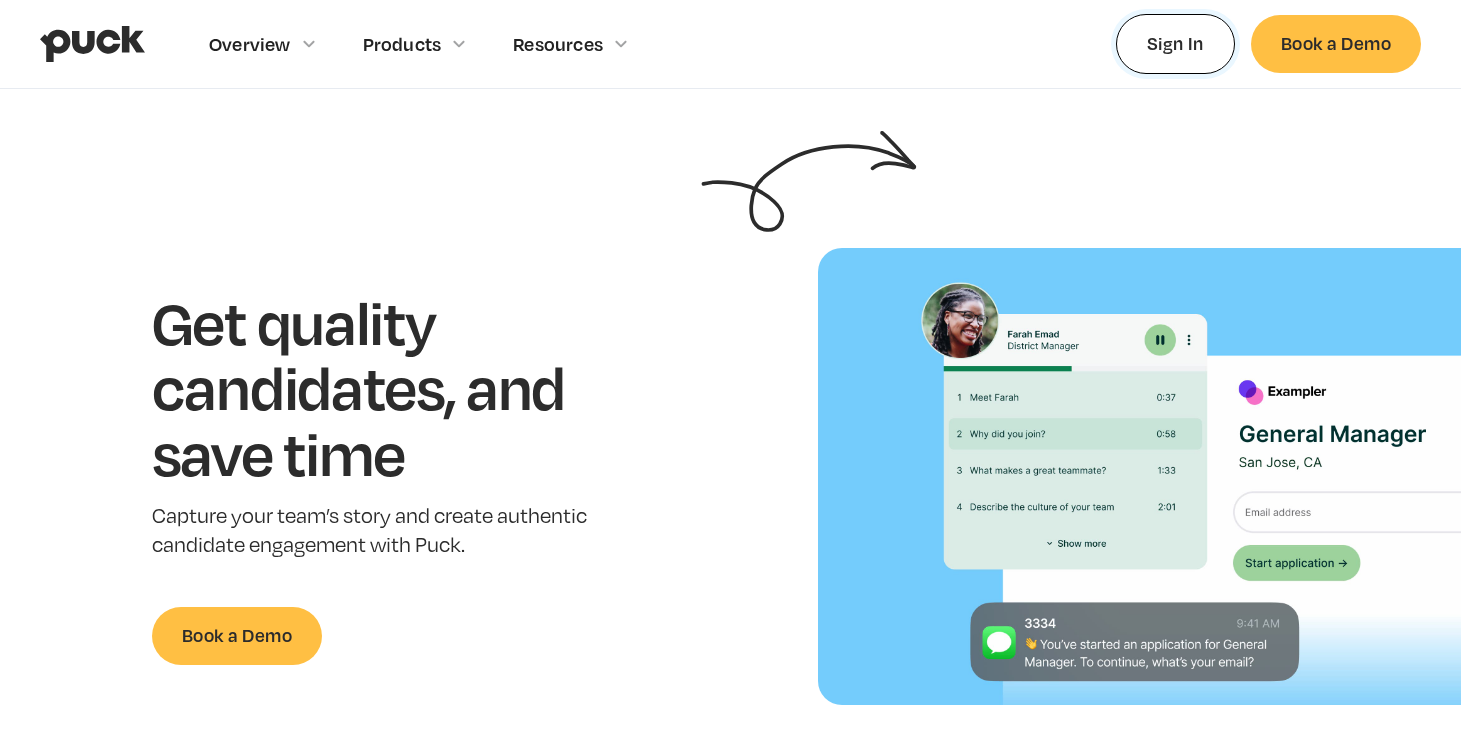 click on "Sign In" at bounding box center [1175, 43] 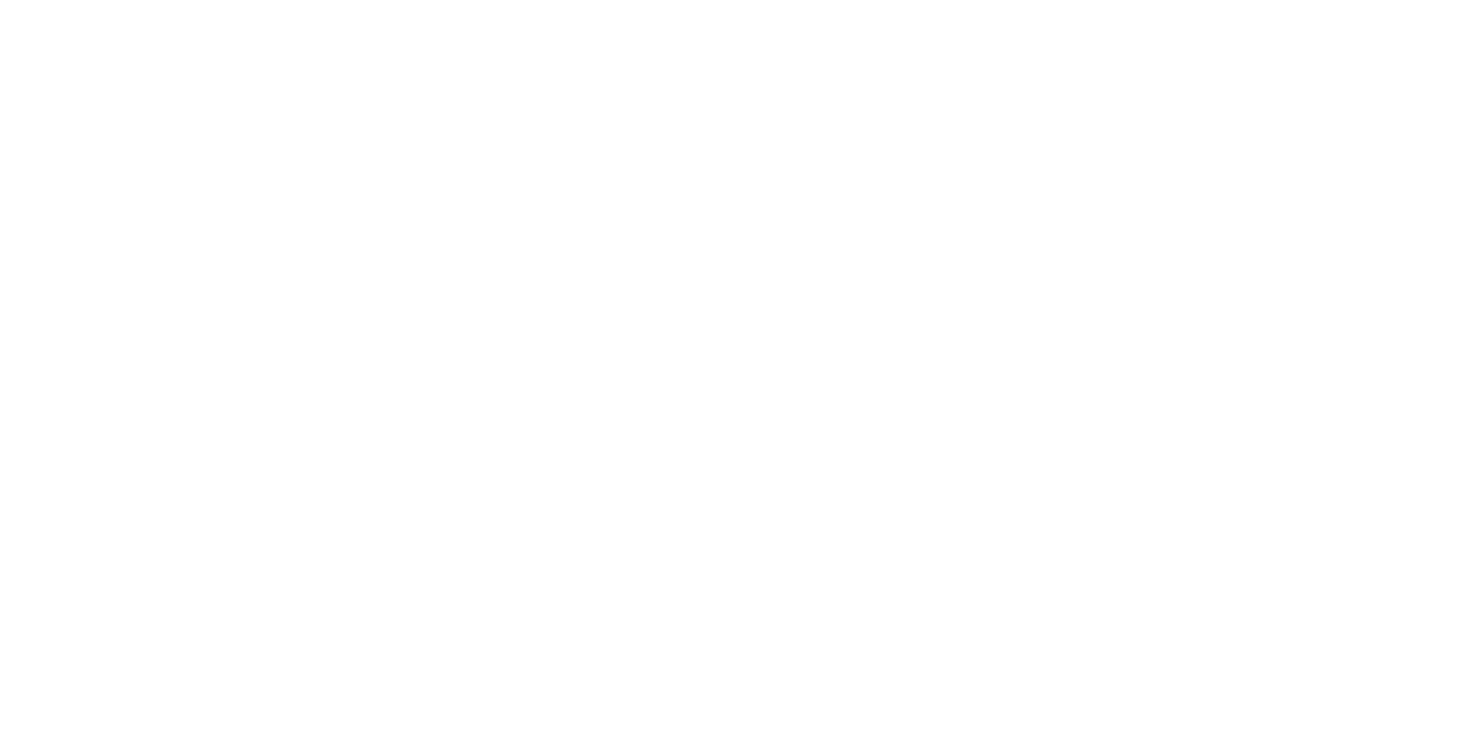 scroll, scrollTop: 0, scrollLeft: 0, axis: both 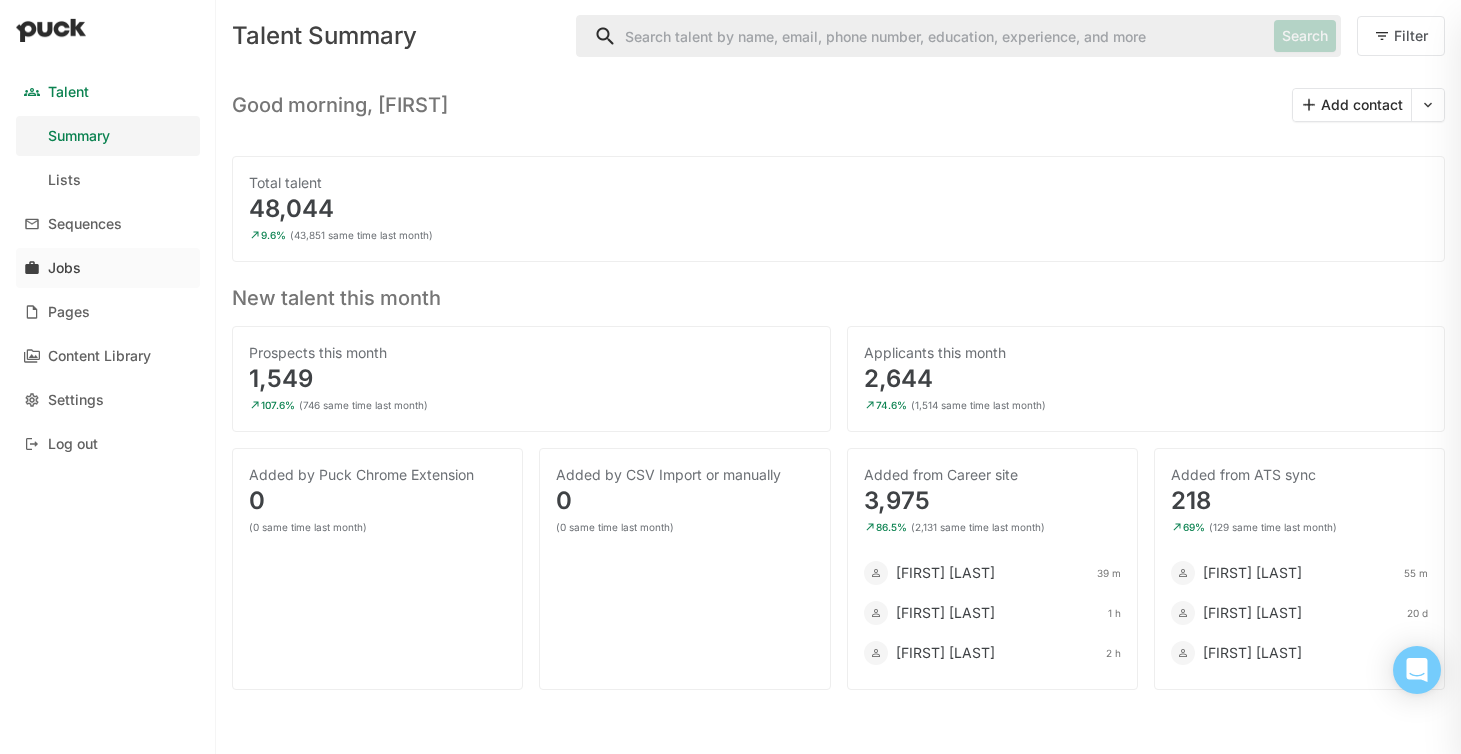 click on "Jobs" at bounding box center [108, 268] 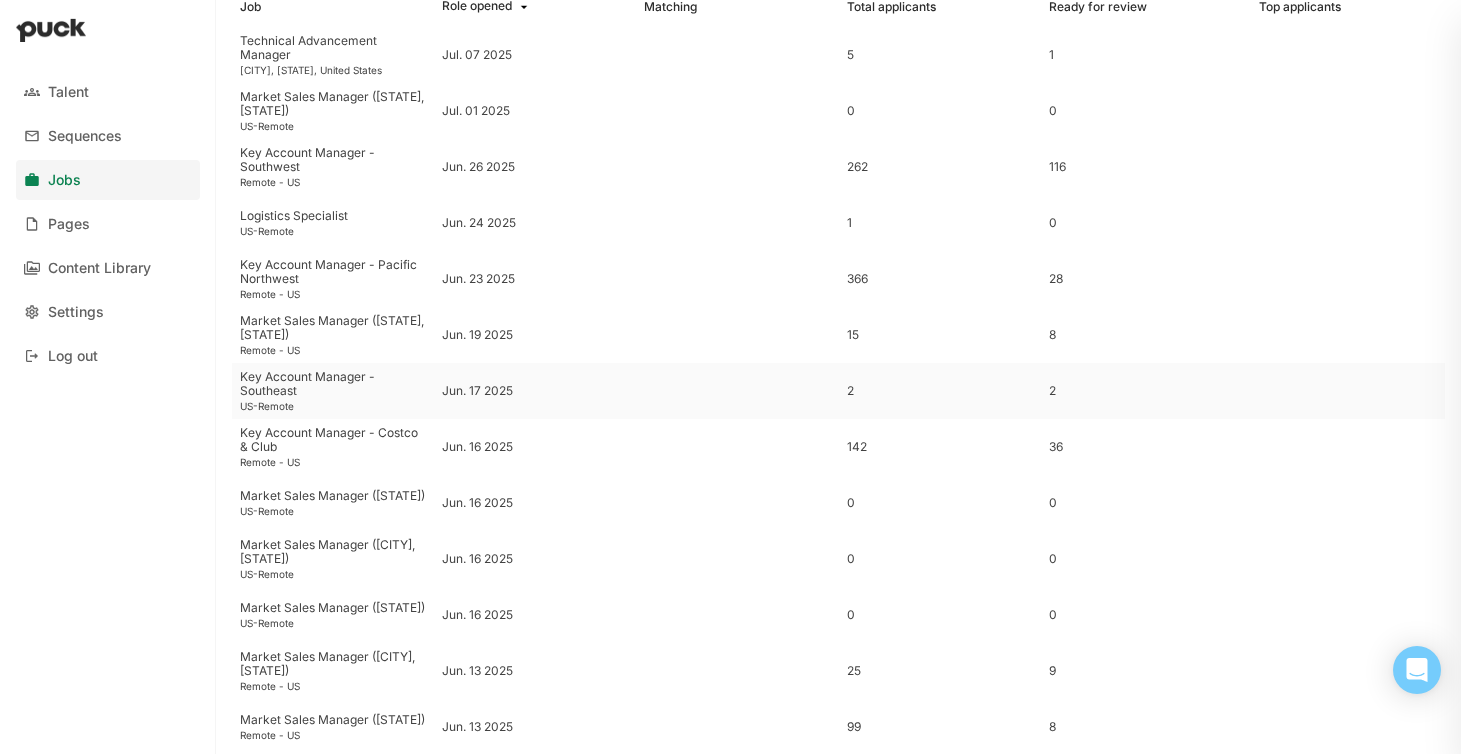 scroll, scrollTop: 167, scrollLeft: 0, axis: vertical 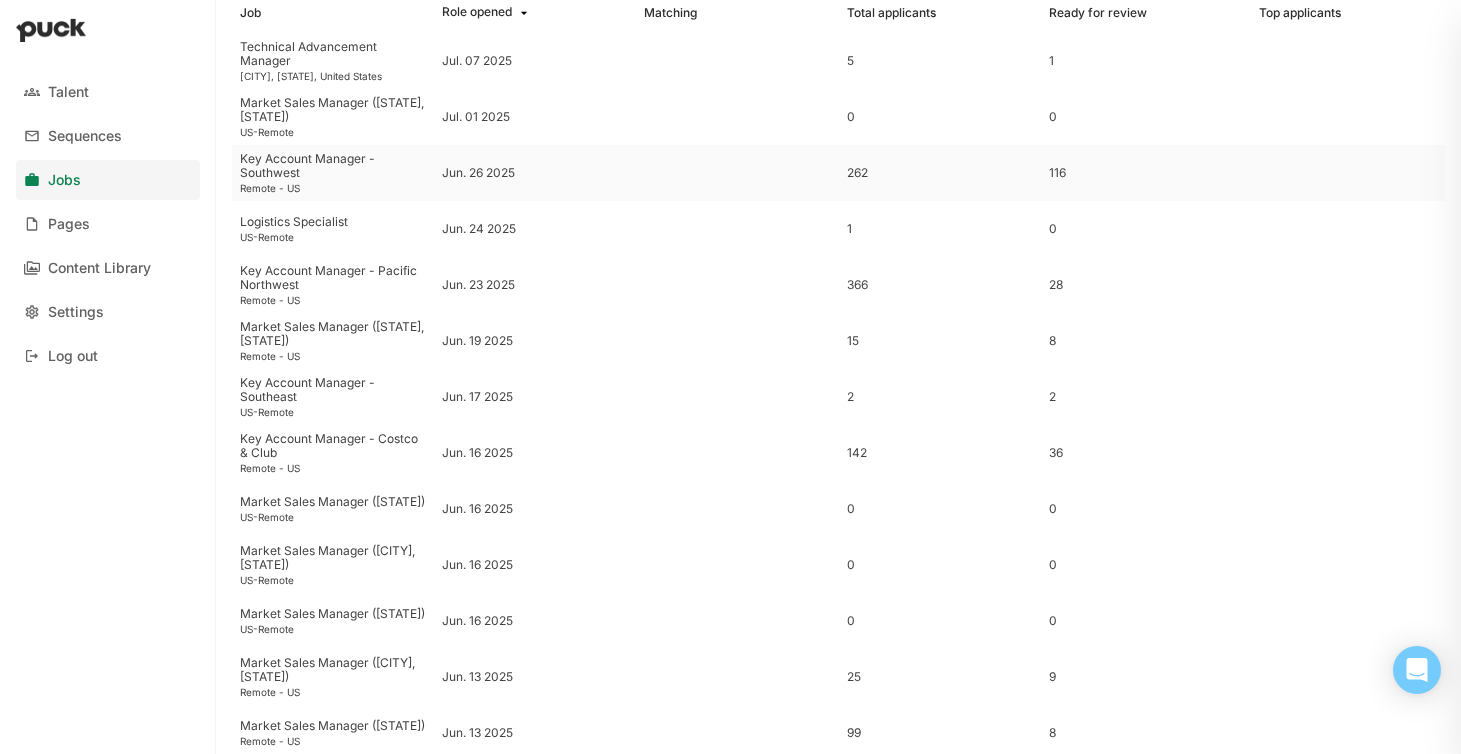 click on "Key Account Manager - Southwest" at bounding box center [333, 54] 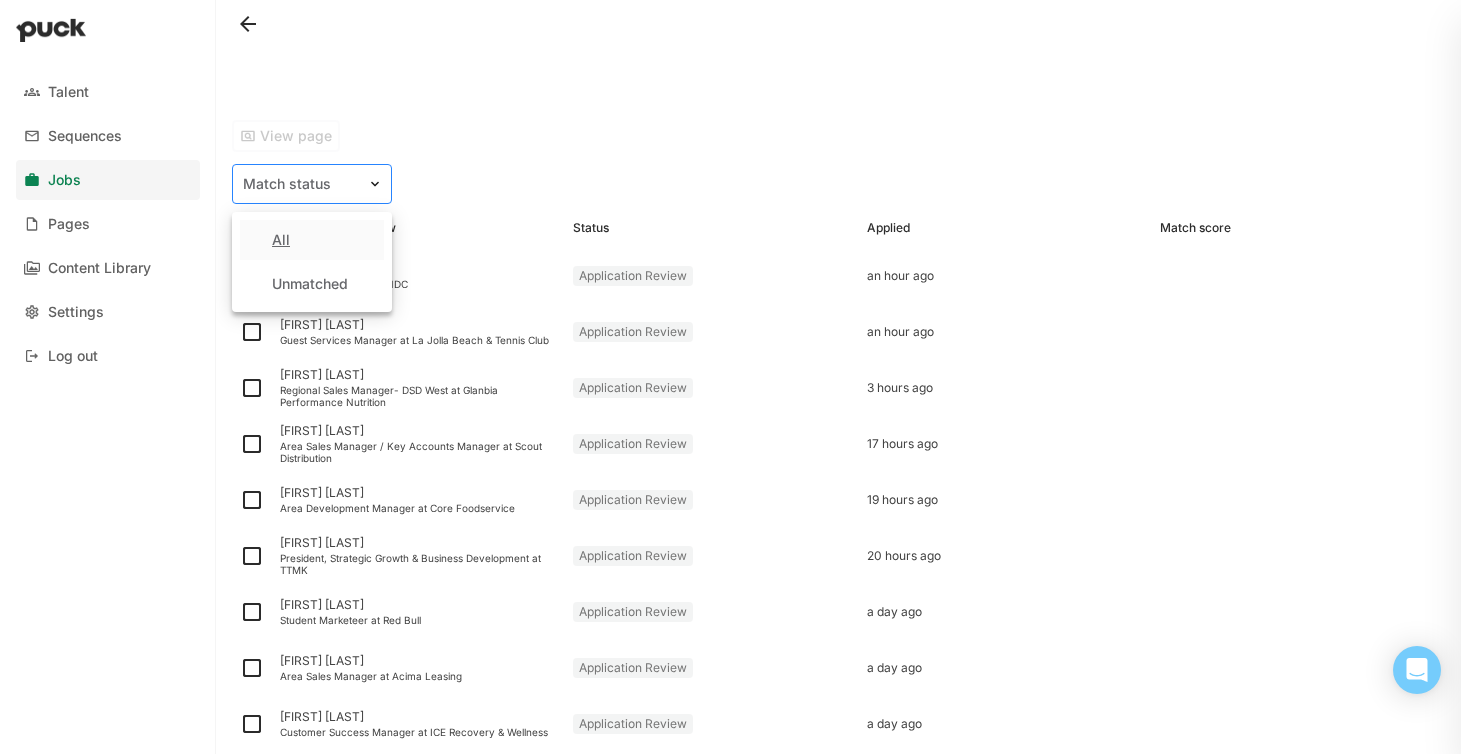 click on "Match status" at bounding box center [300, 184] 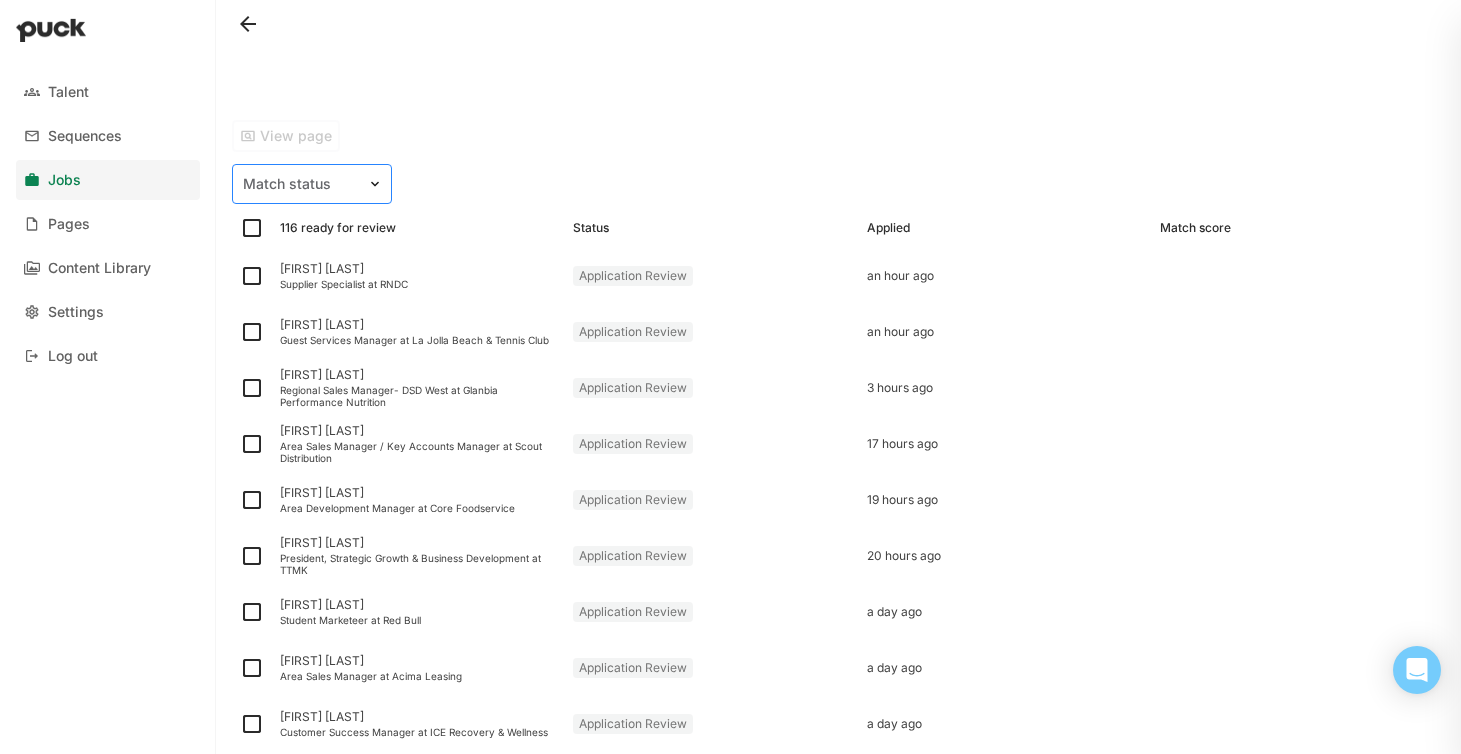 click on "Match status" at bounding box center (300, 184) 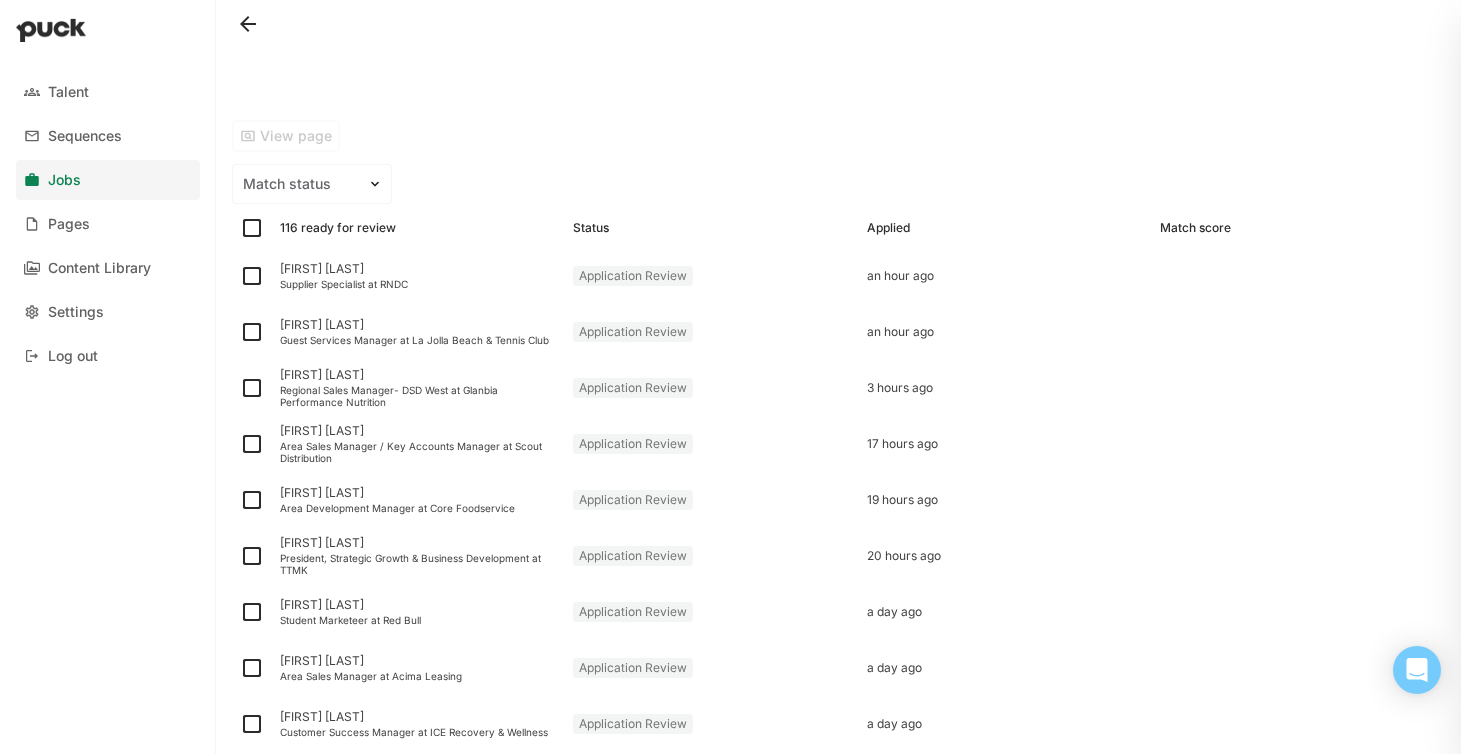 click at bounding box center (252, 228) 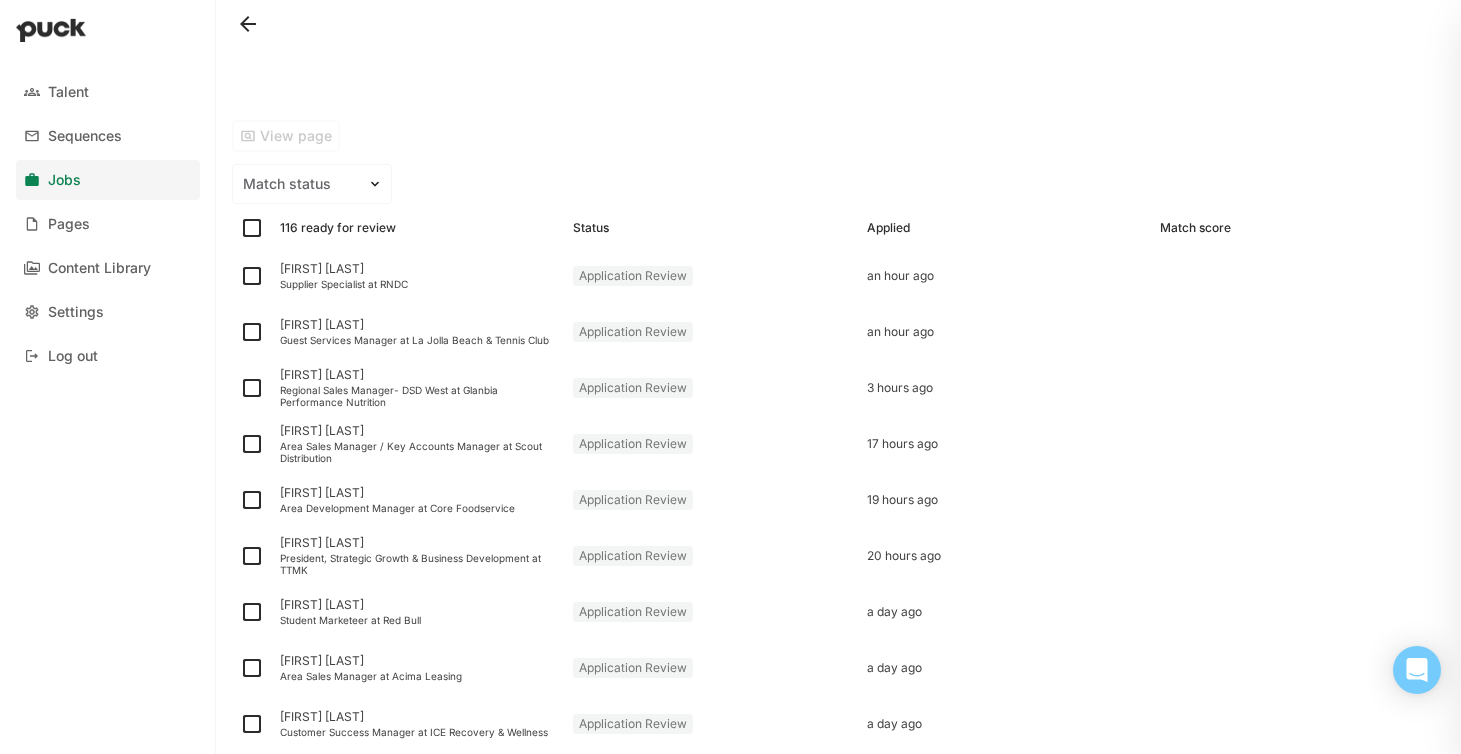 checkbox on "true" 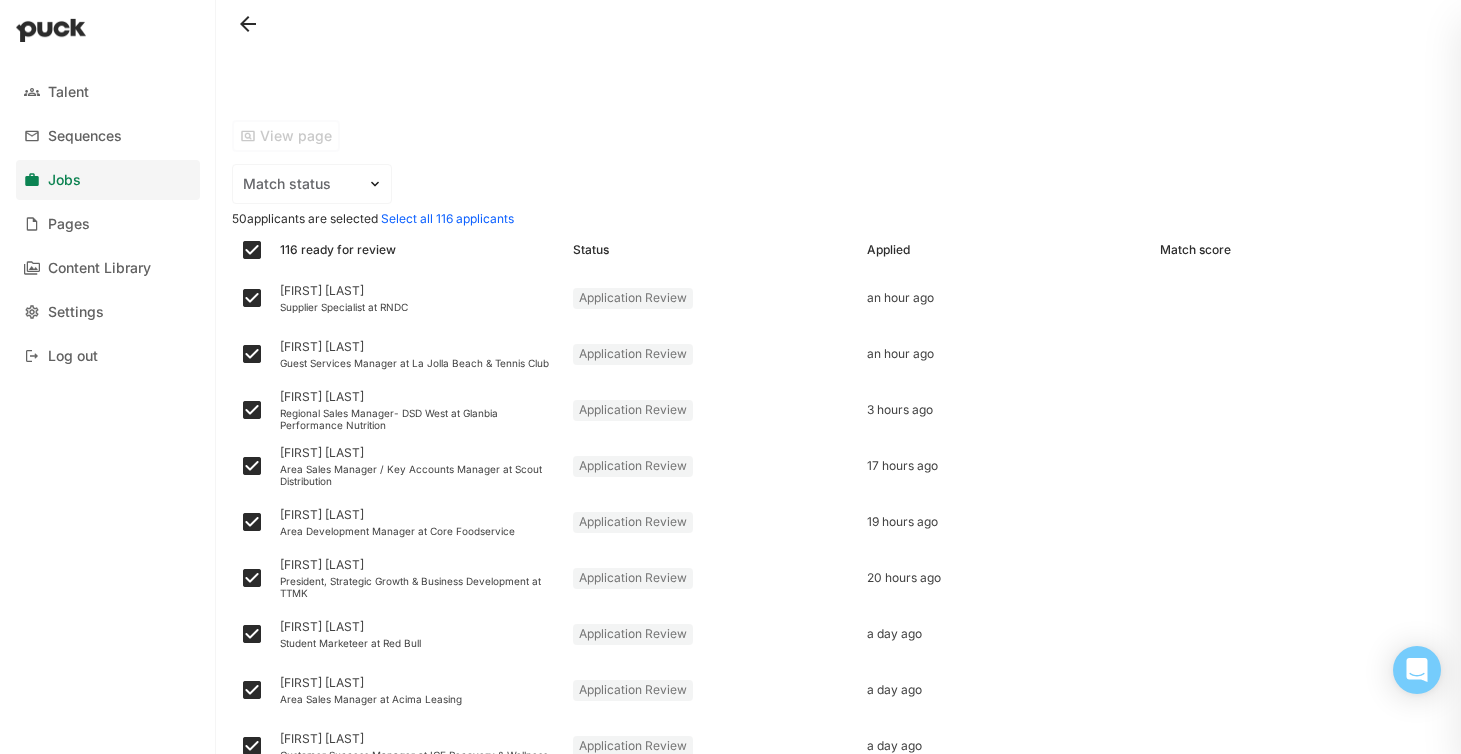 click on "Select all 116 applicants" at bounding box center [447, 218] 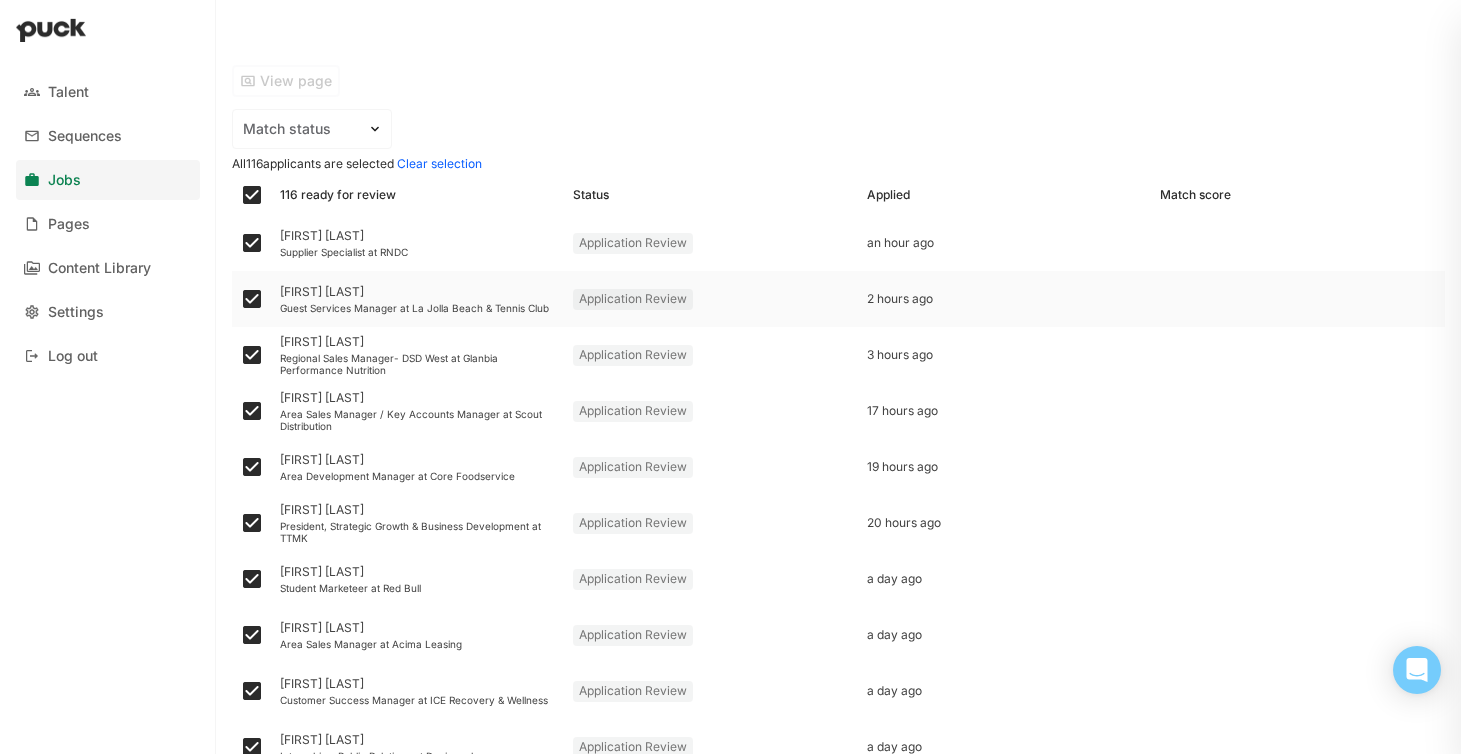 scroll, scrollTop: 0, scrollLeft: 0, axis: both 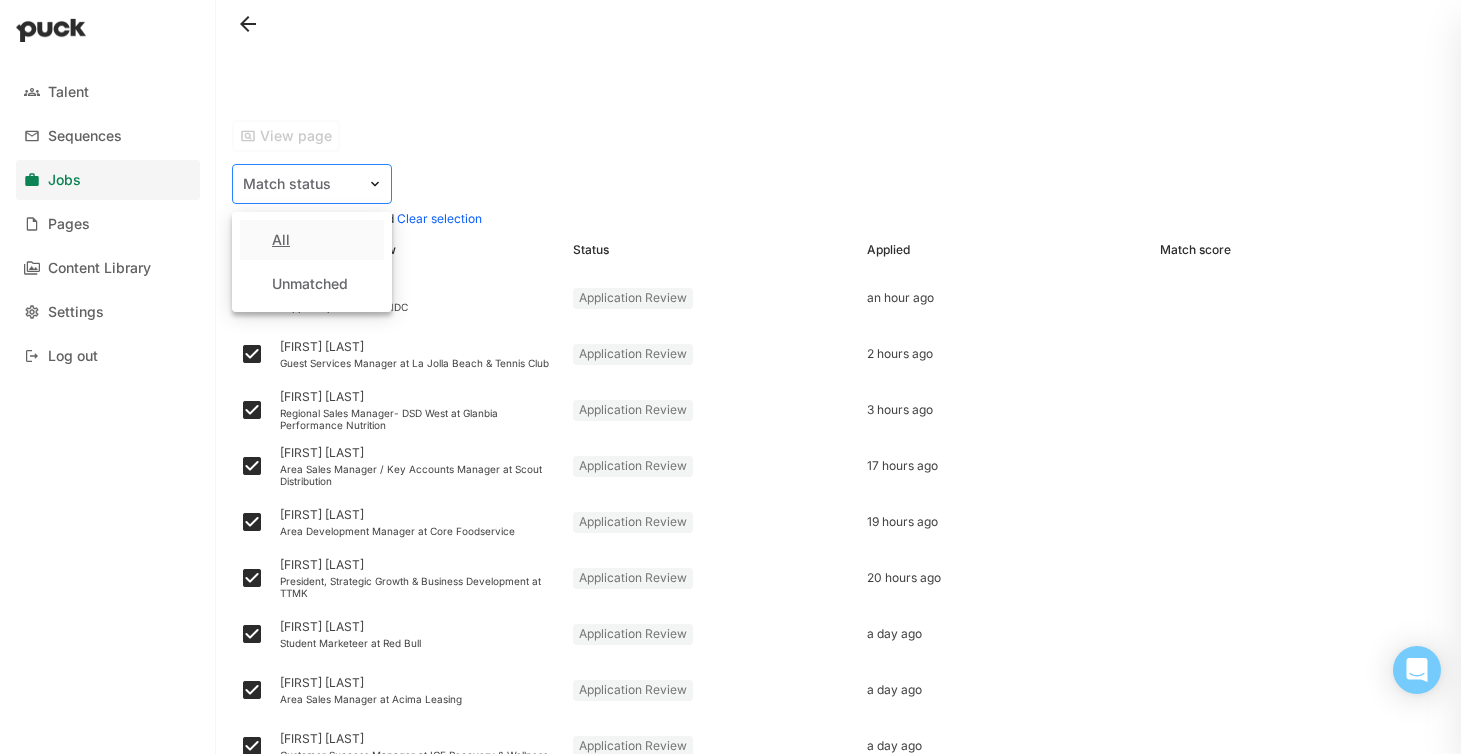 click at bounding box center [300, 184] 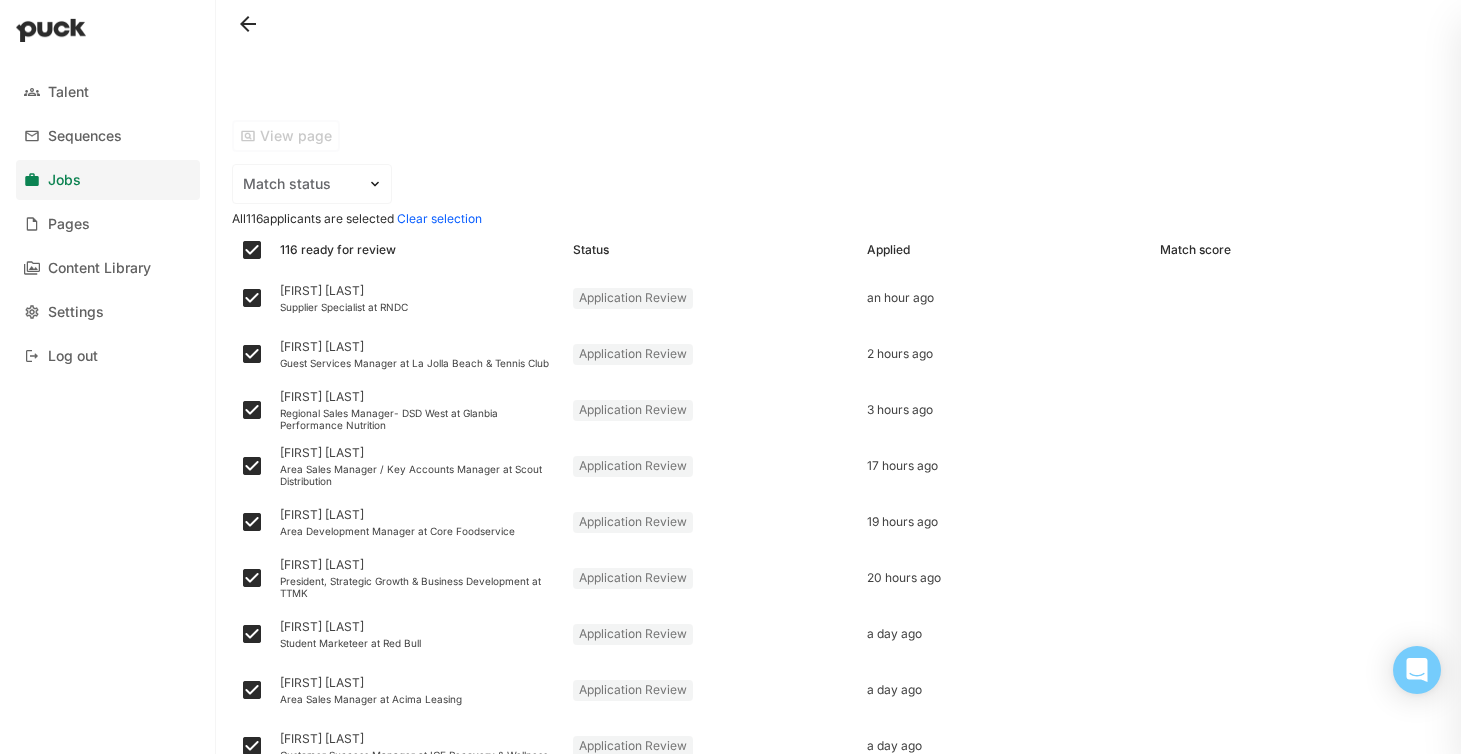 click on "View page" at bounding box center [838, 136] 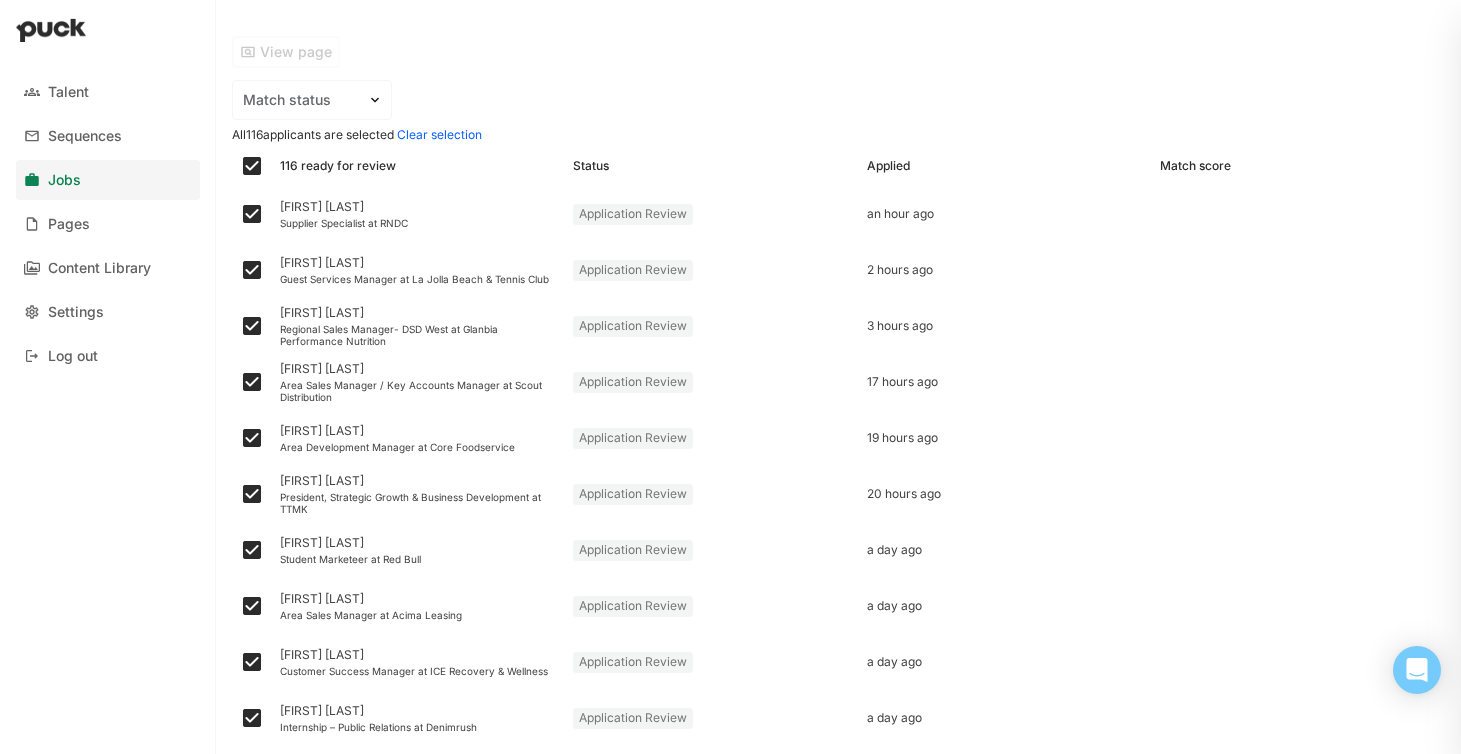 scroll, scrollTop: 0, scrollLeft: 0, axis: both 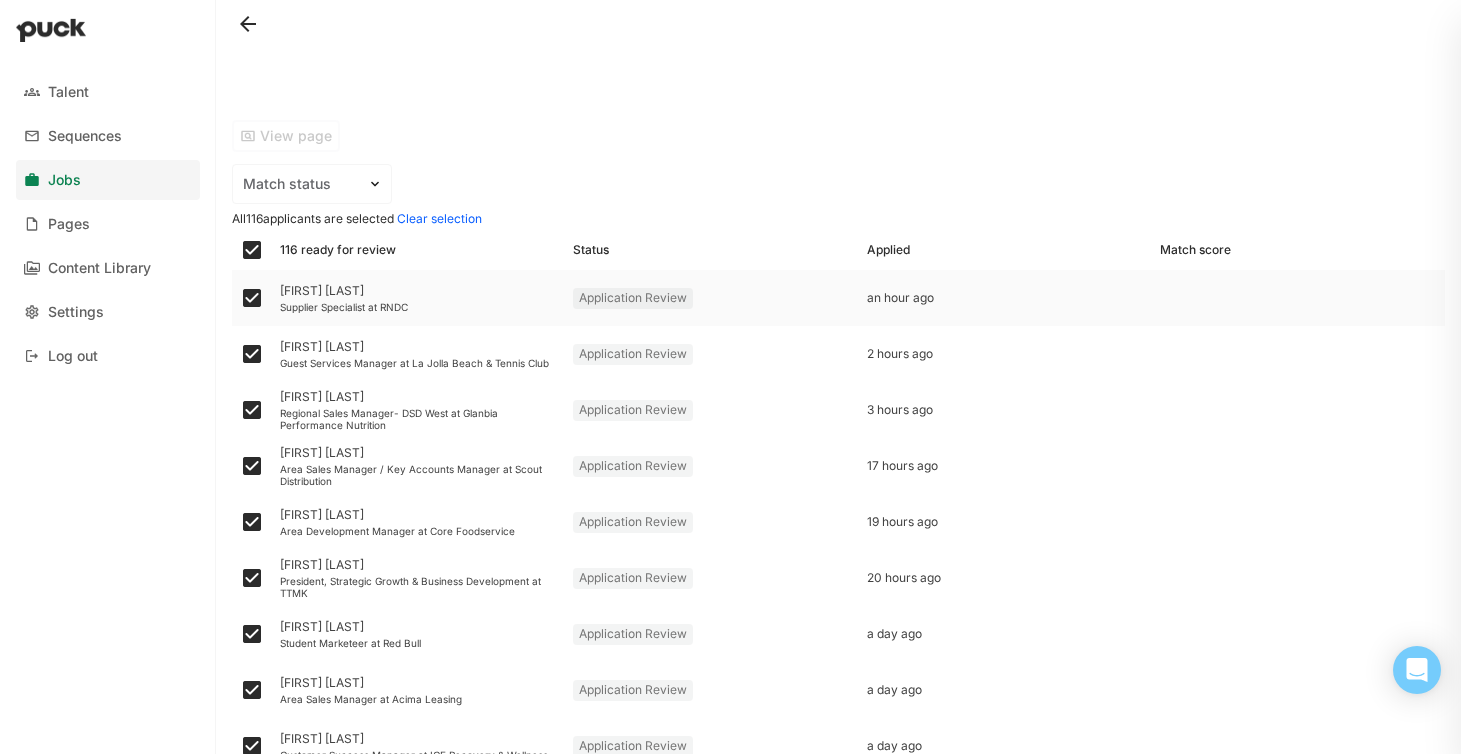 click at bounding box center [1298, 298] 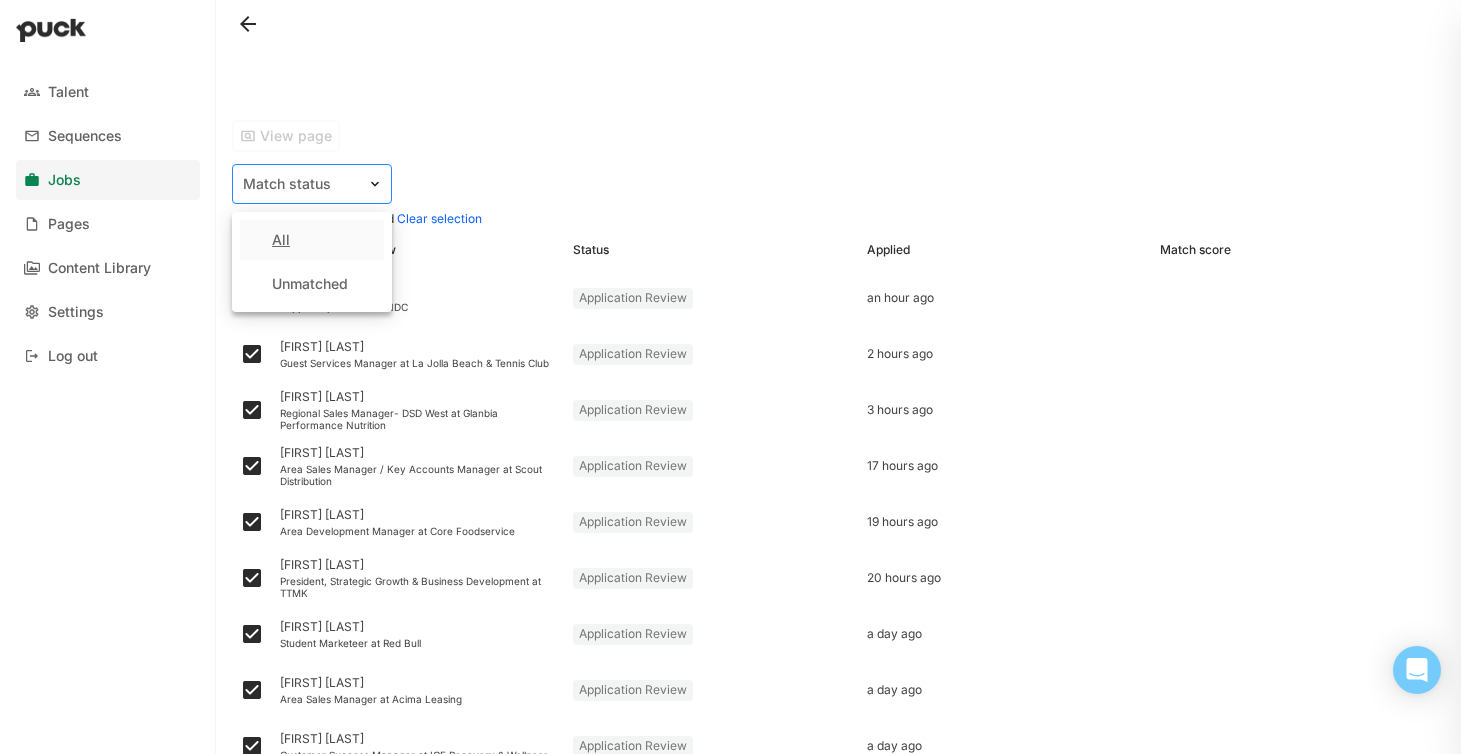 click at bounding box center [300, 184] 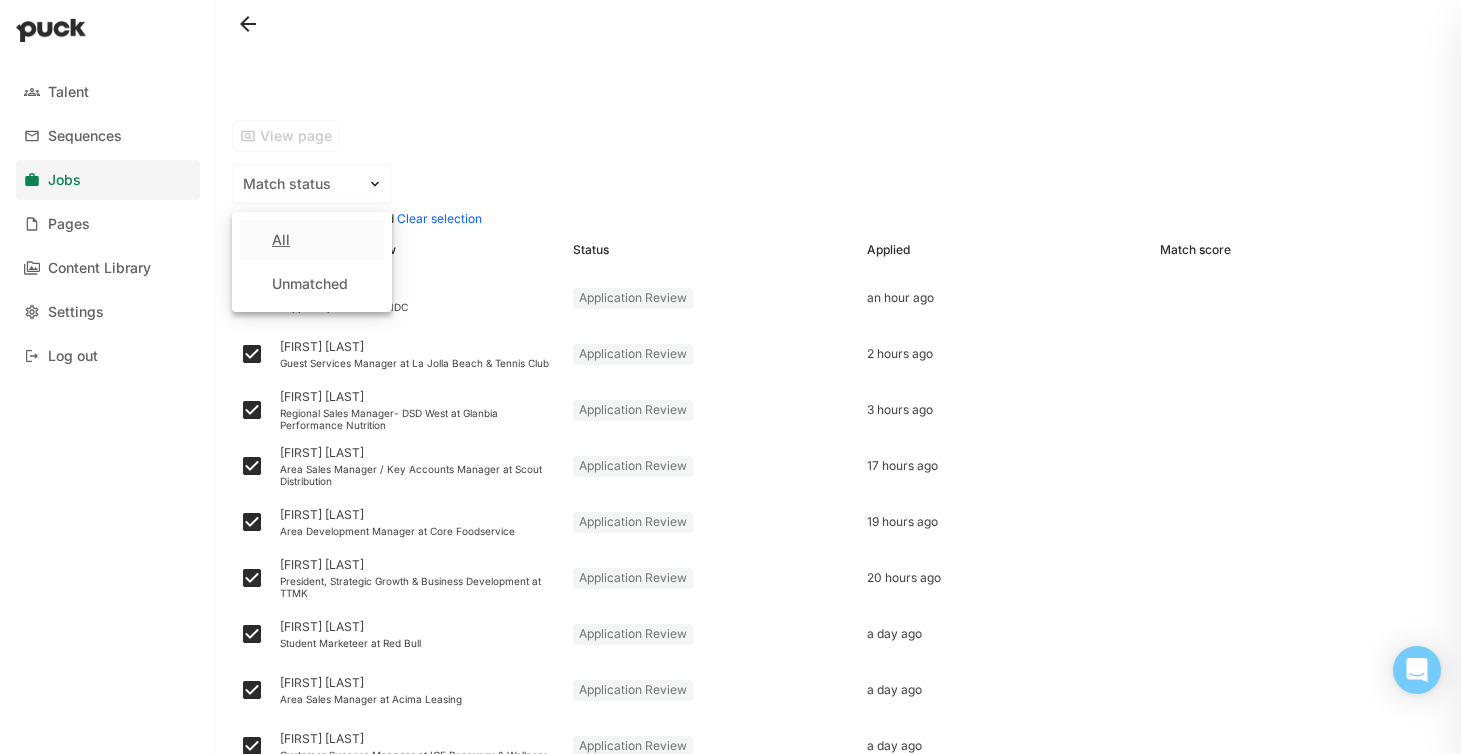 click on "All, 1 of 2. 2 results available. Use Up and Down to choose options, press Enter to select the currently focused option, press Escape to exit the menu, press Tab to select the option and exit the menu. Match status All Unmatched" at bounding box center (838, 184) 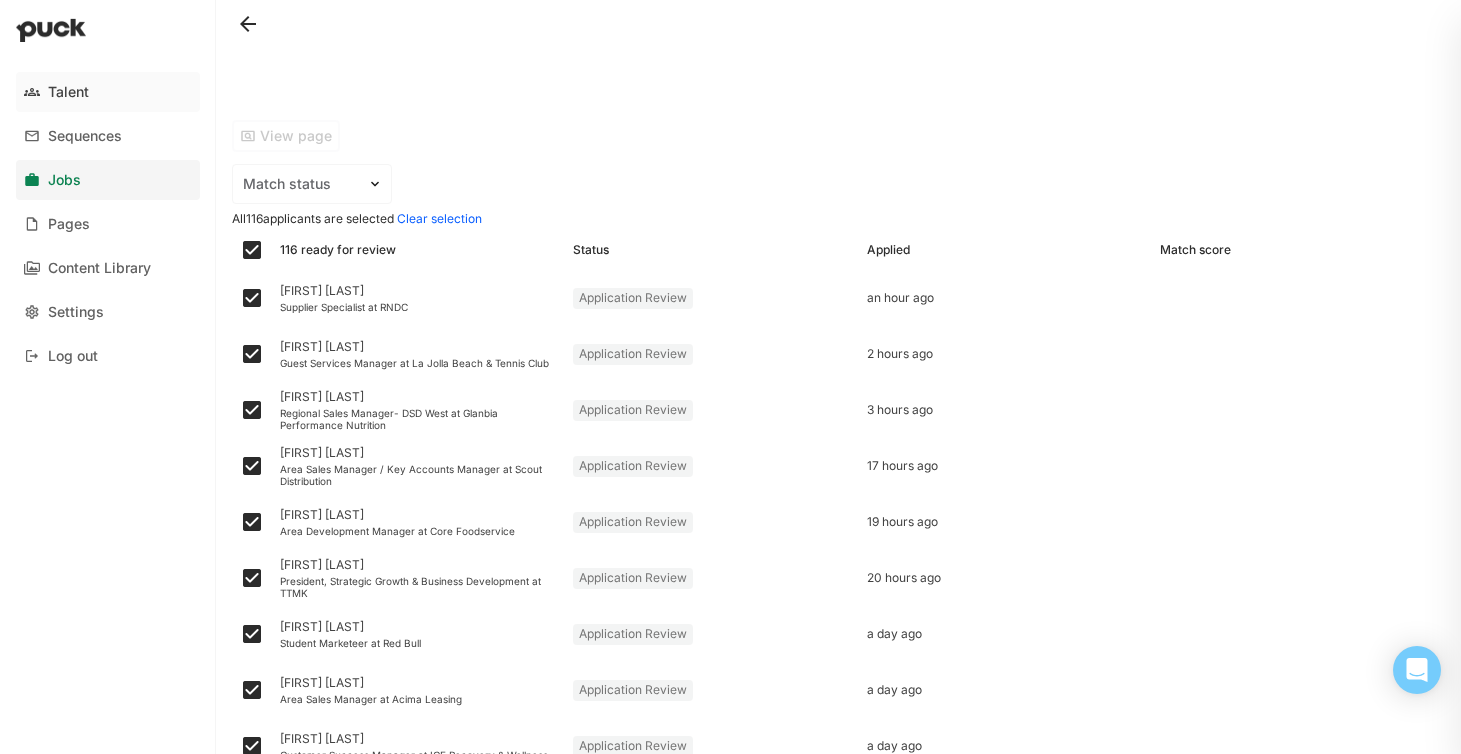 click on "Talent" at bounding box center (68, 92) 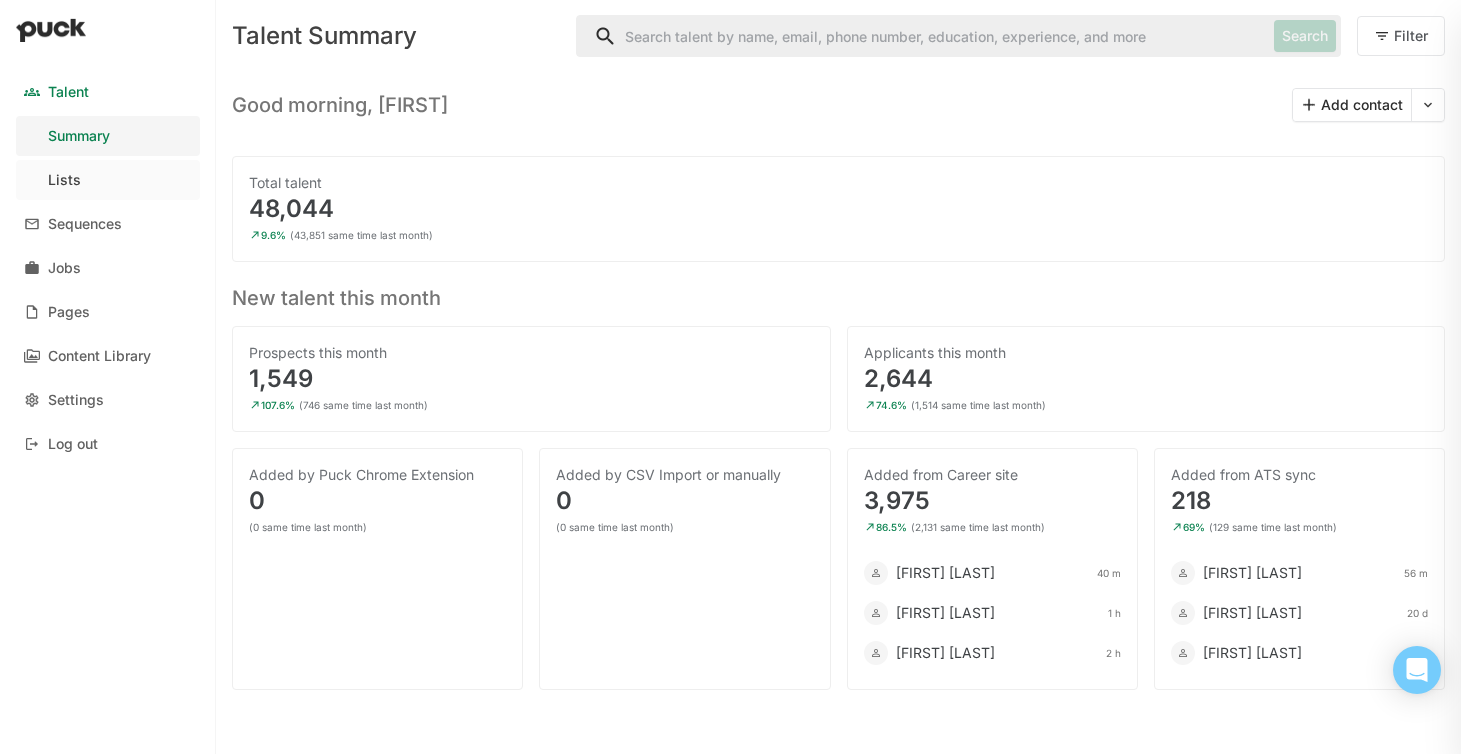 click on "Lists" at bounding box center [64, 180] 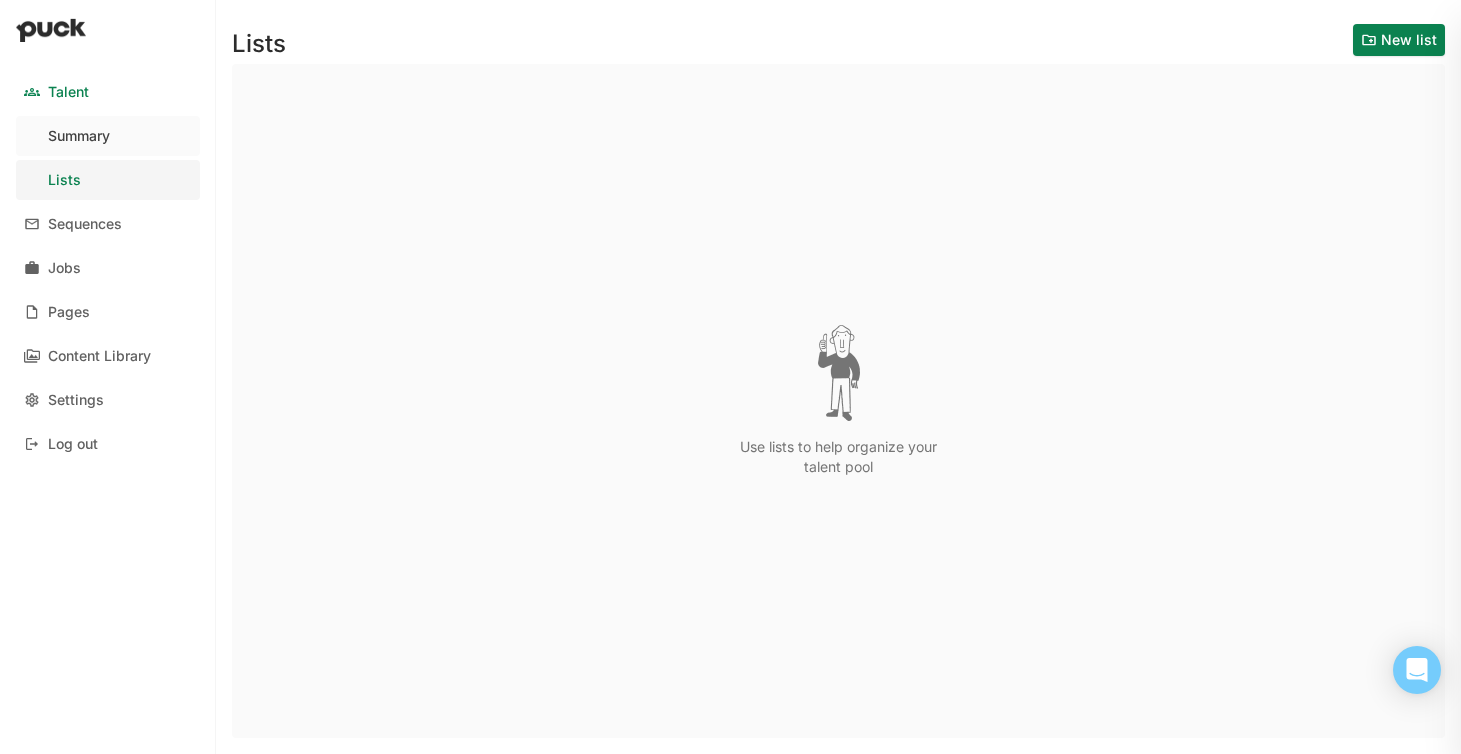 click on "Summary" at bounding box center (79, 136) 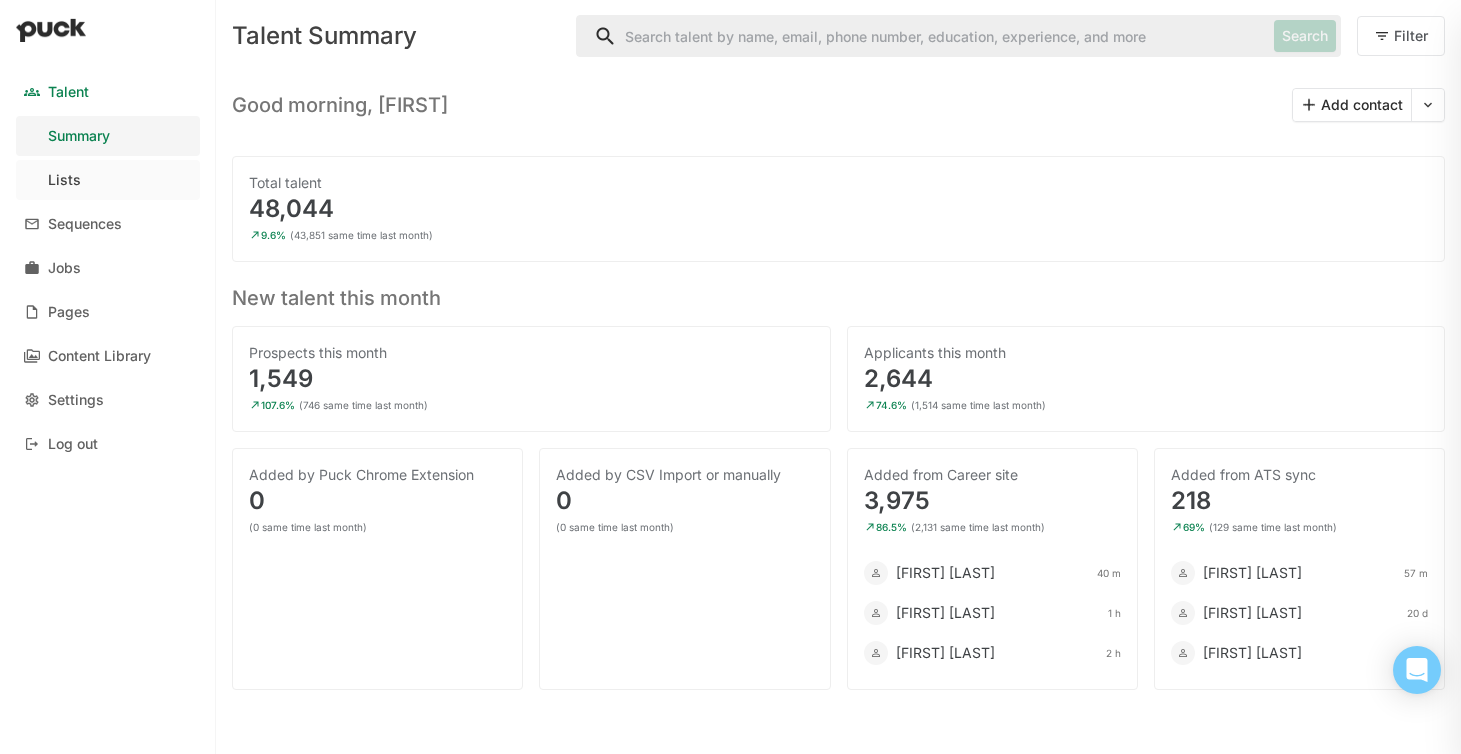 click on "Lists" at bounding box center [108, 180] 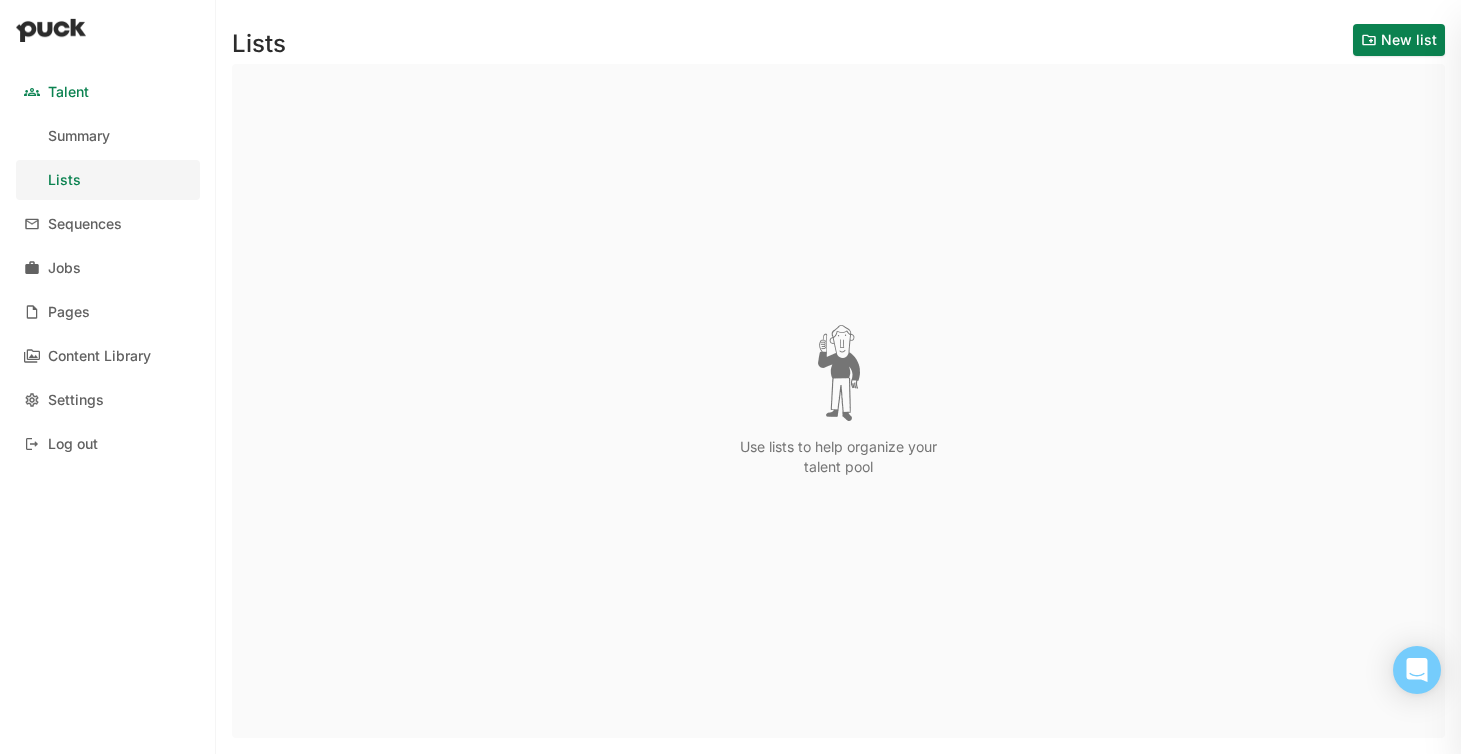 click on "New list" at bounding box center (1399, 40) 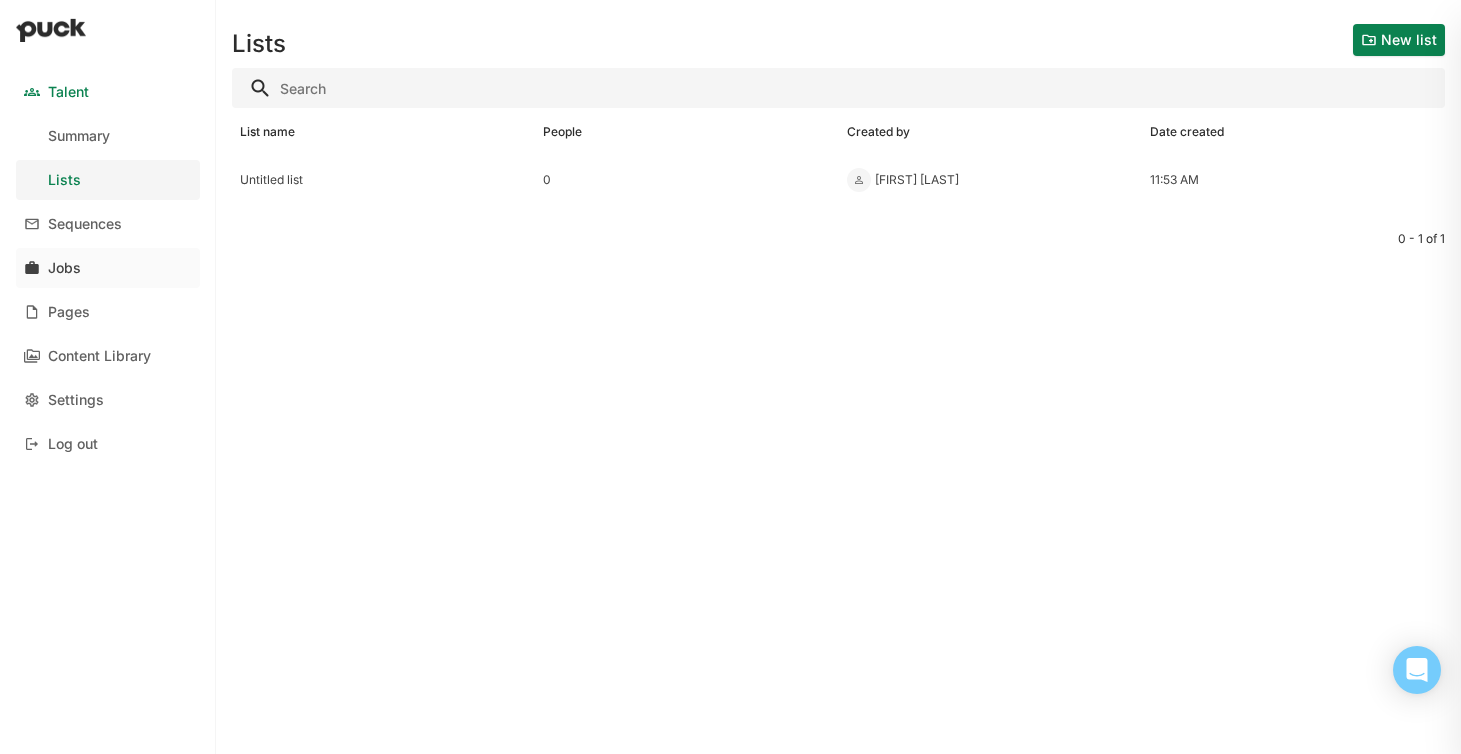 click on "Jobs" at bounding box center [64, 268] 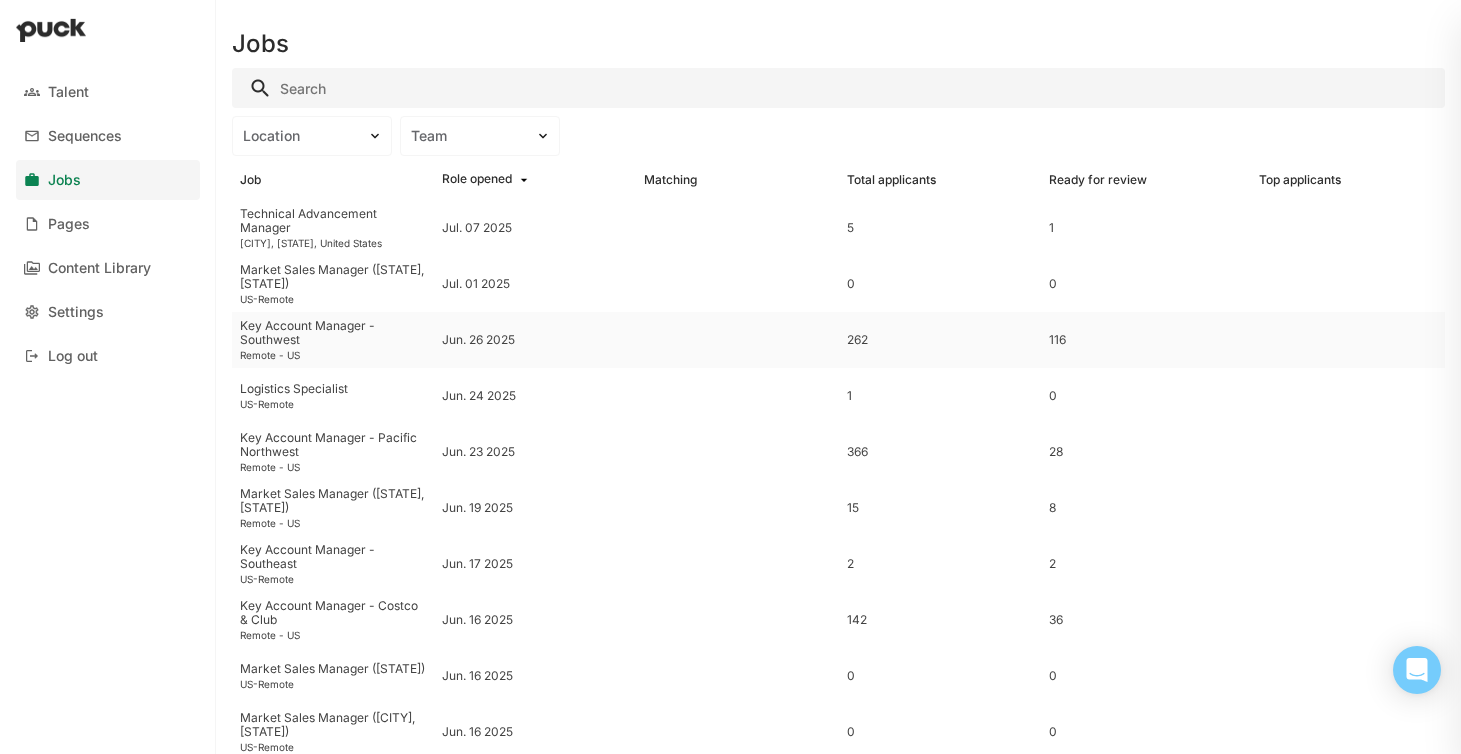 click on "Key Account Manager - Southwest" at bounding box center (333, 221) 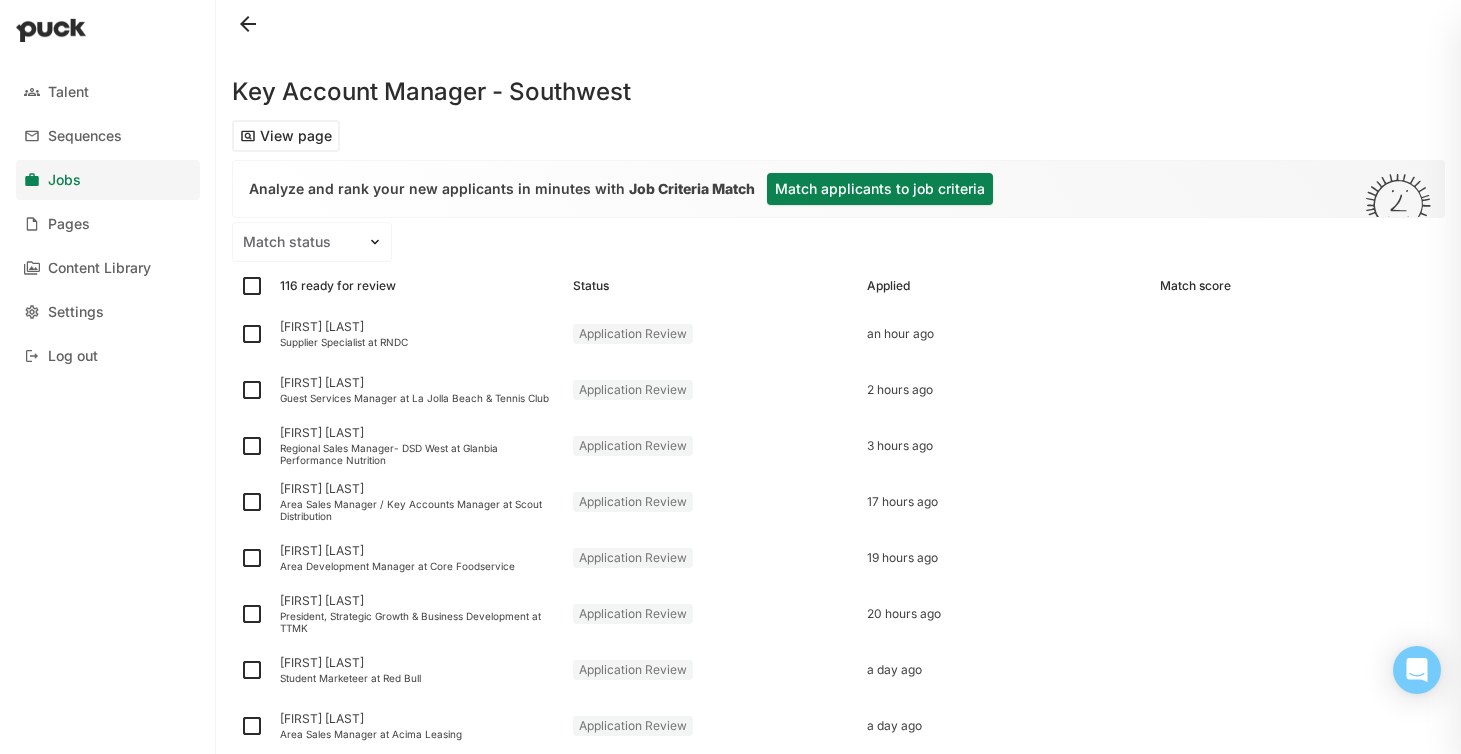 click on "Match applicants to job criteria" at bounding box center [880, 189] 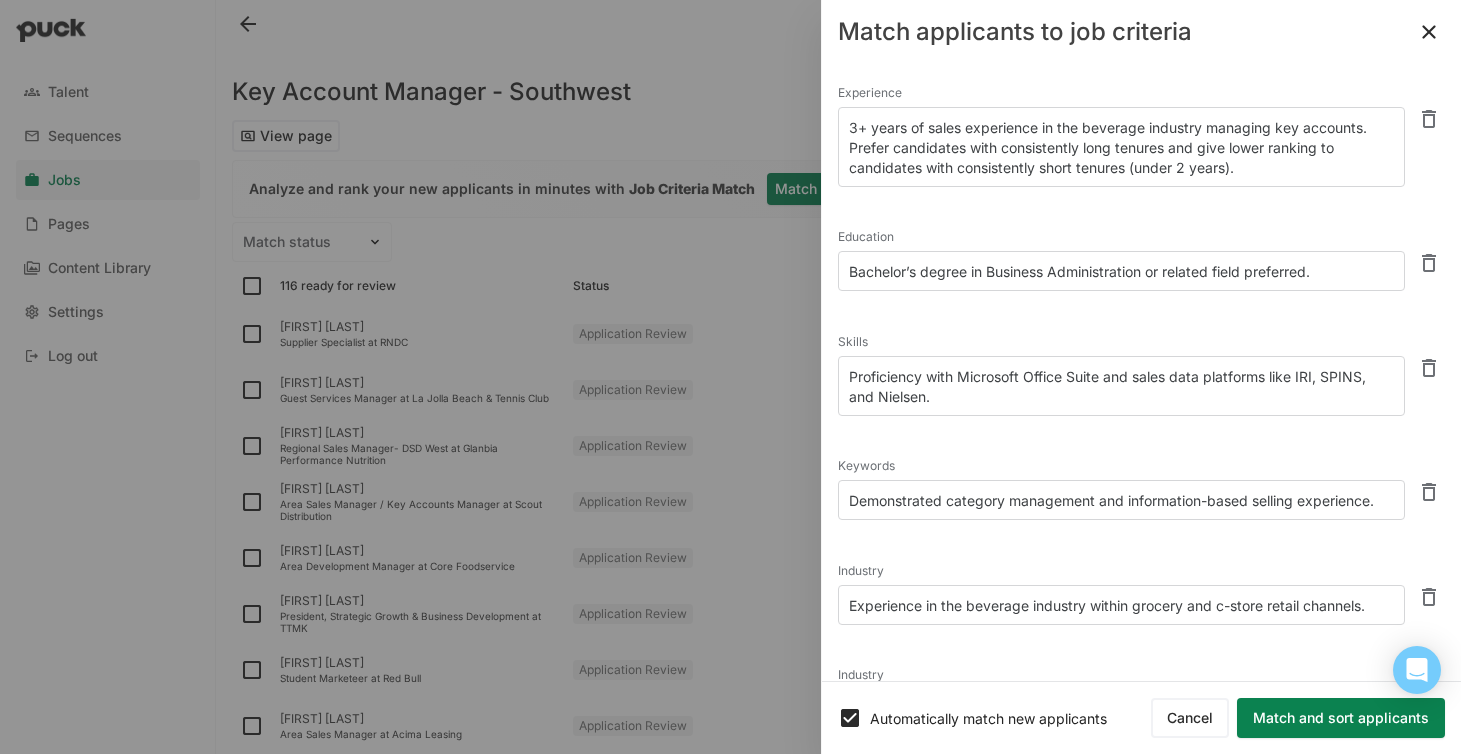 scroll, scrollTop: 92, scrollLeft: 0, axis: vertical 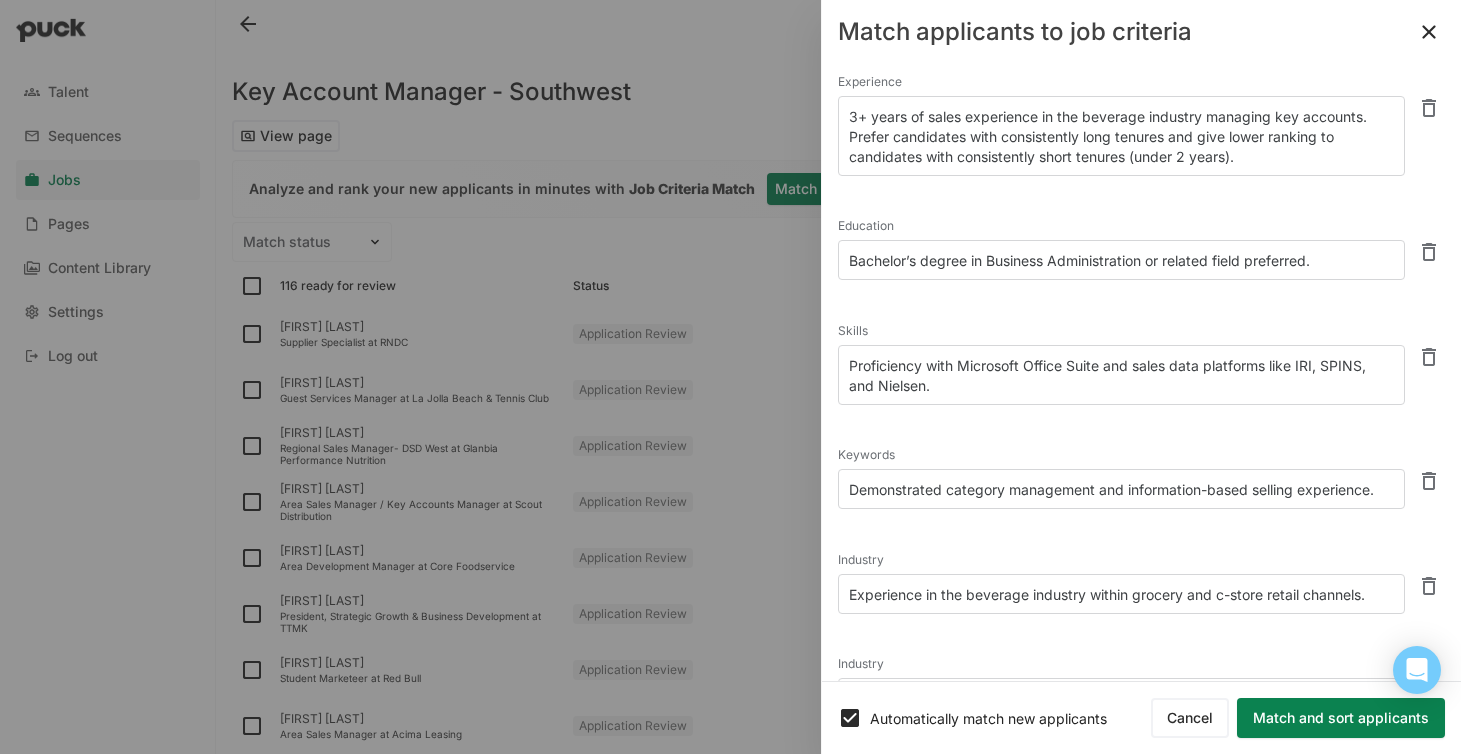click at bounding box center (1429, 108) 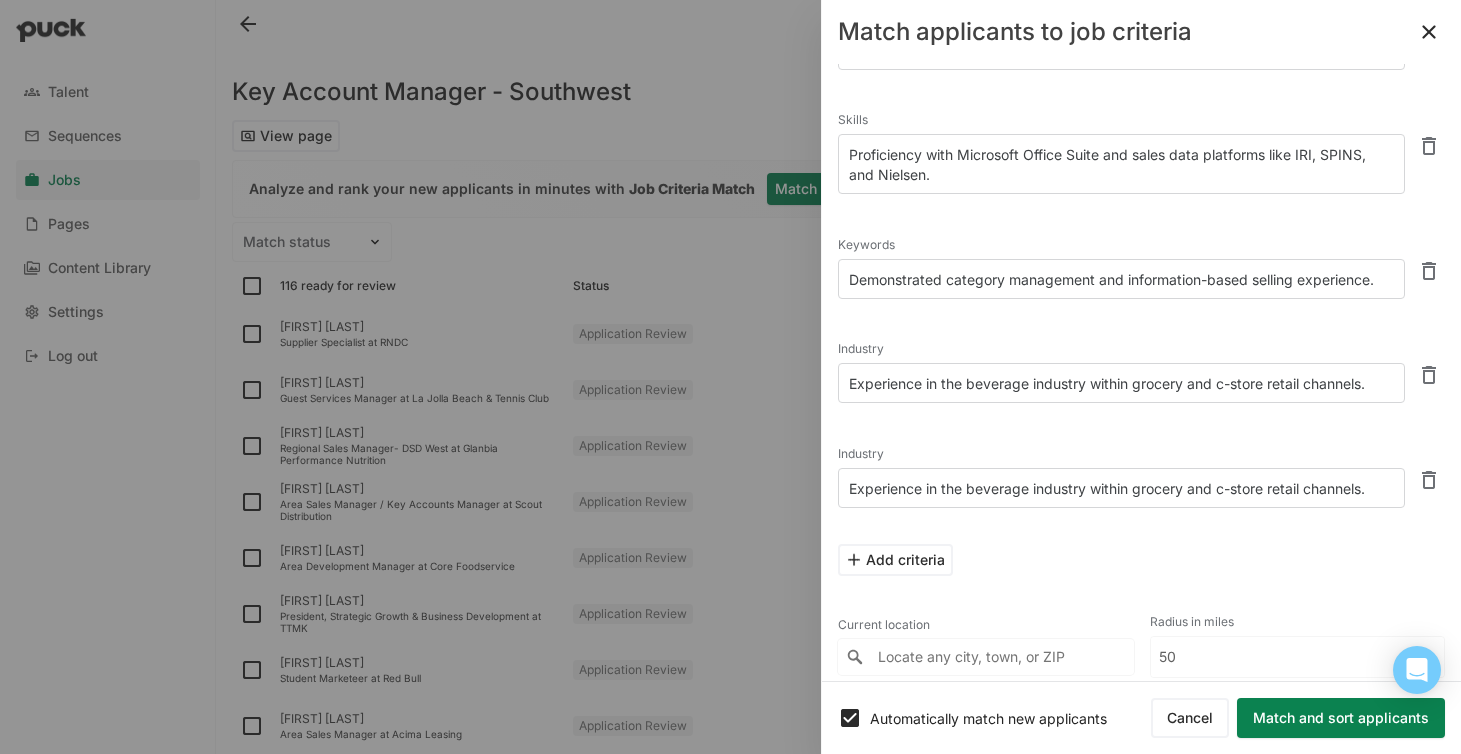 scroll, scrollTop: 210, scrollLeft: 0, axis: vertical 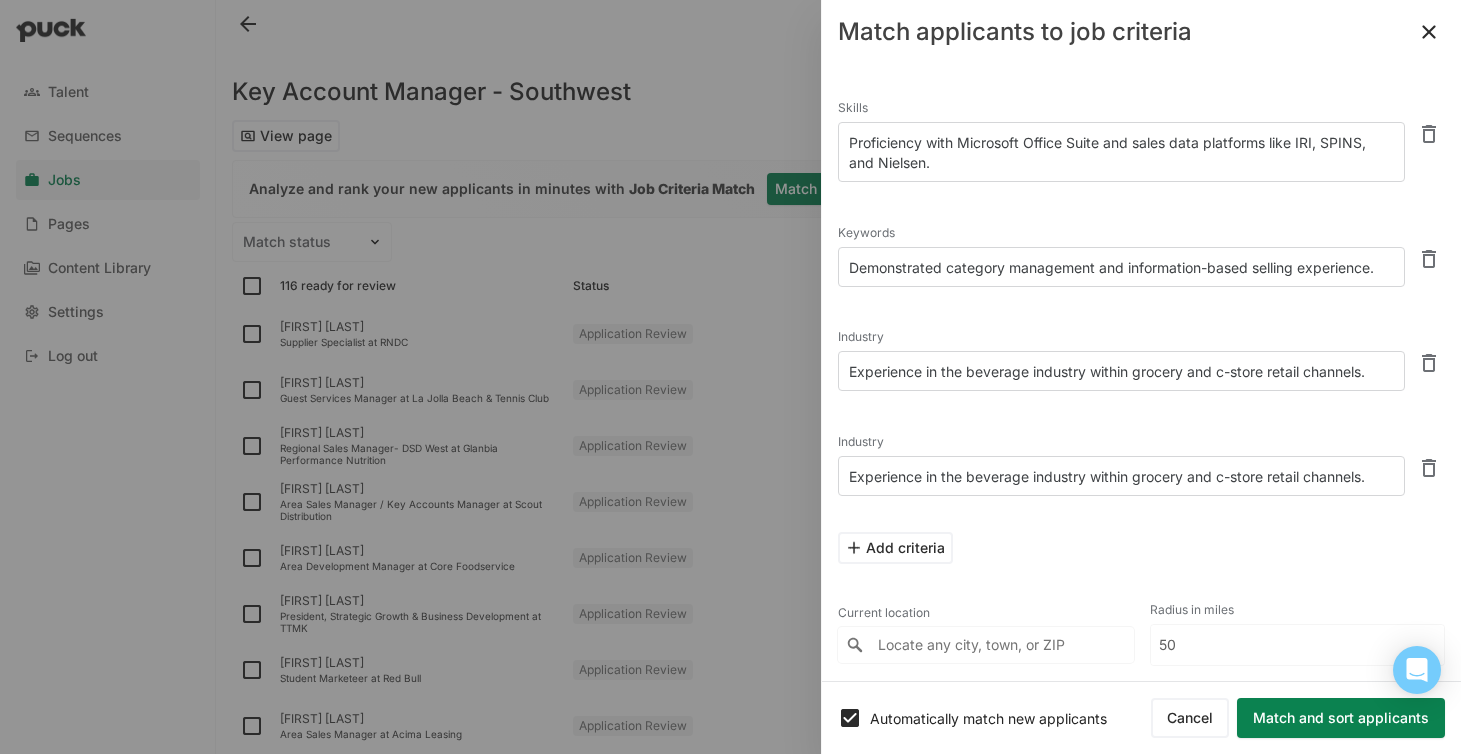 click at bounding box center (1429, -10) 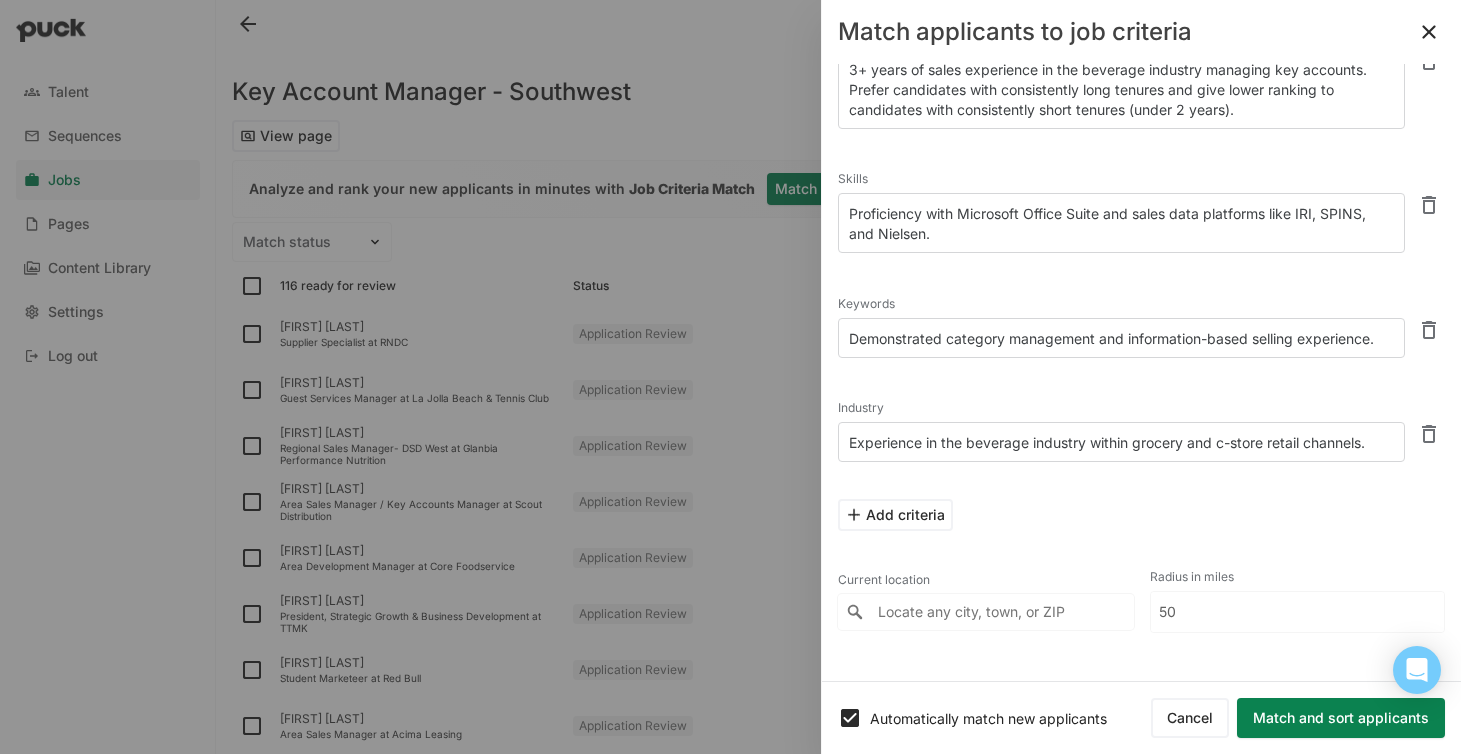 scroll, scrollTop: 134, scrollLeft: 0, axis: vertical 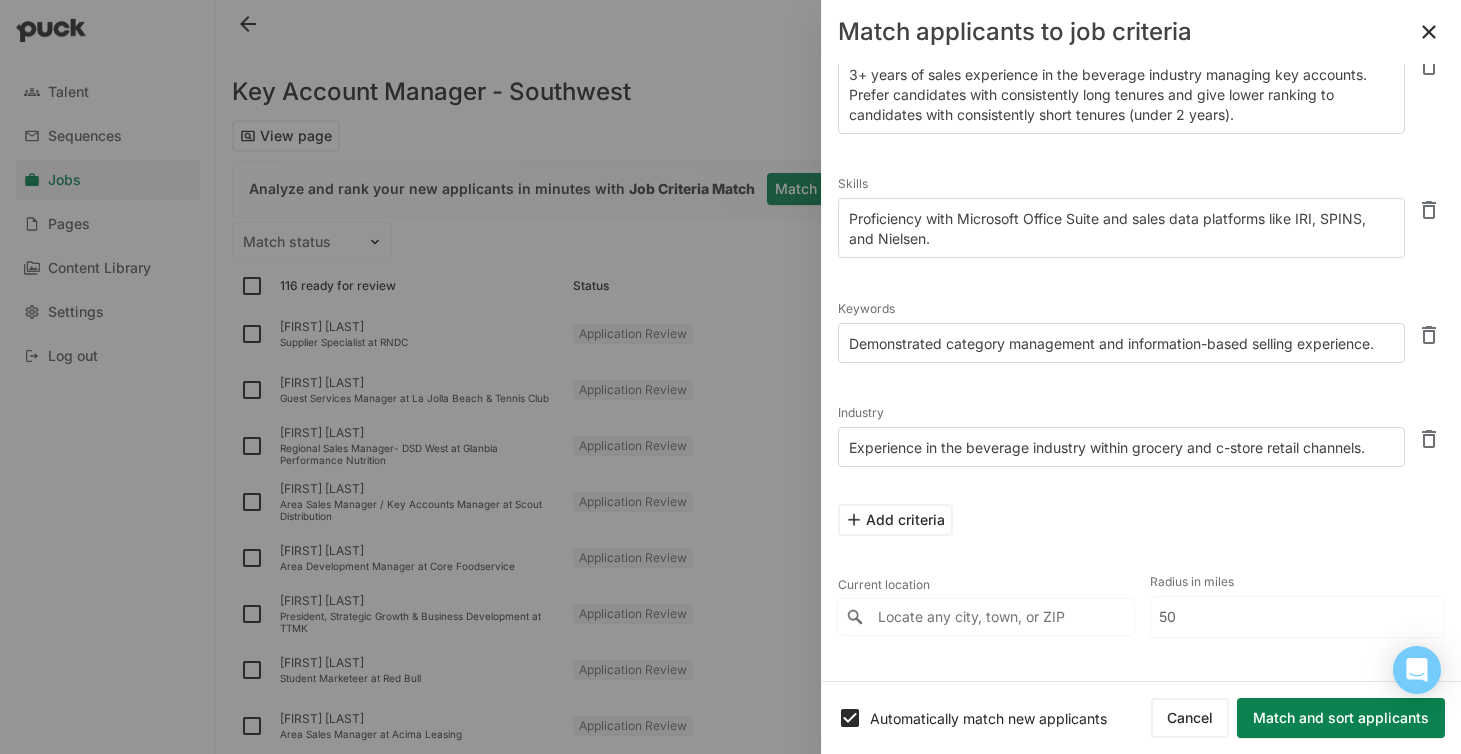 click at bounding box center (986, 617) 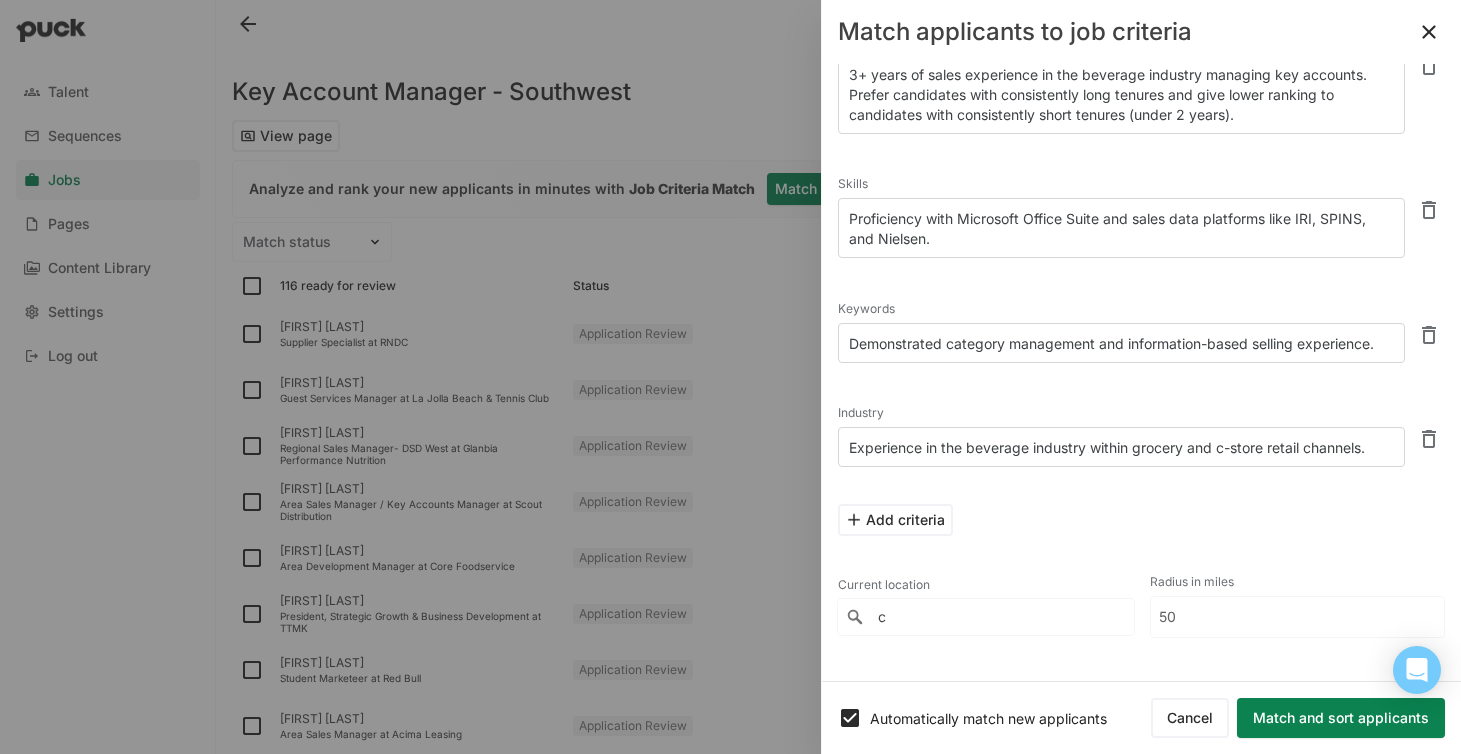 scroll, scrollTop: 79, scrollLeft: 0, axis: vertical 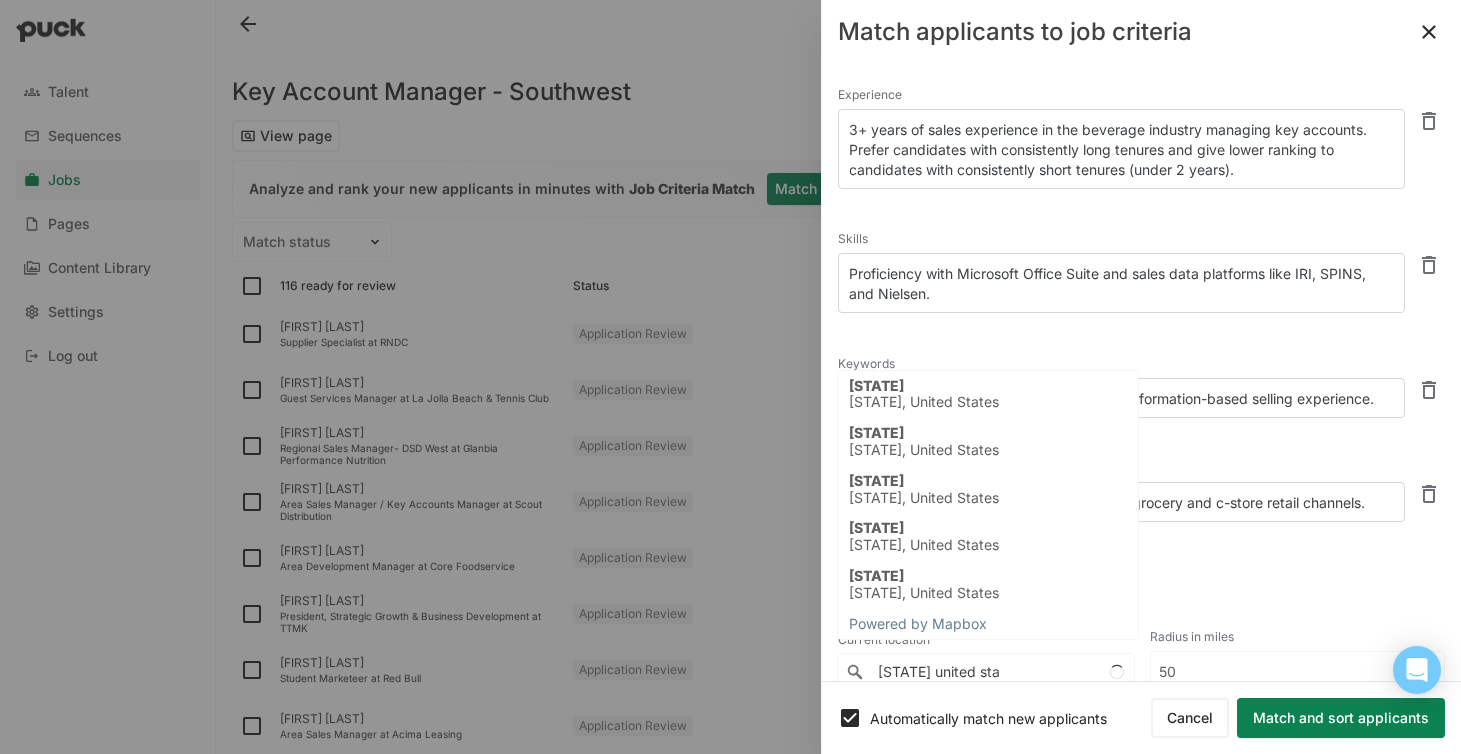 type on "[STATE] united stat" 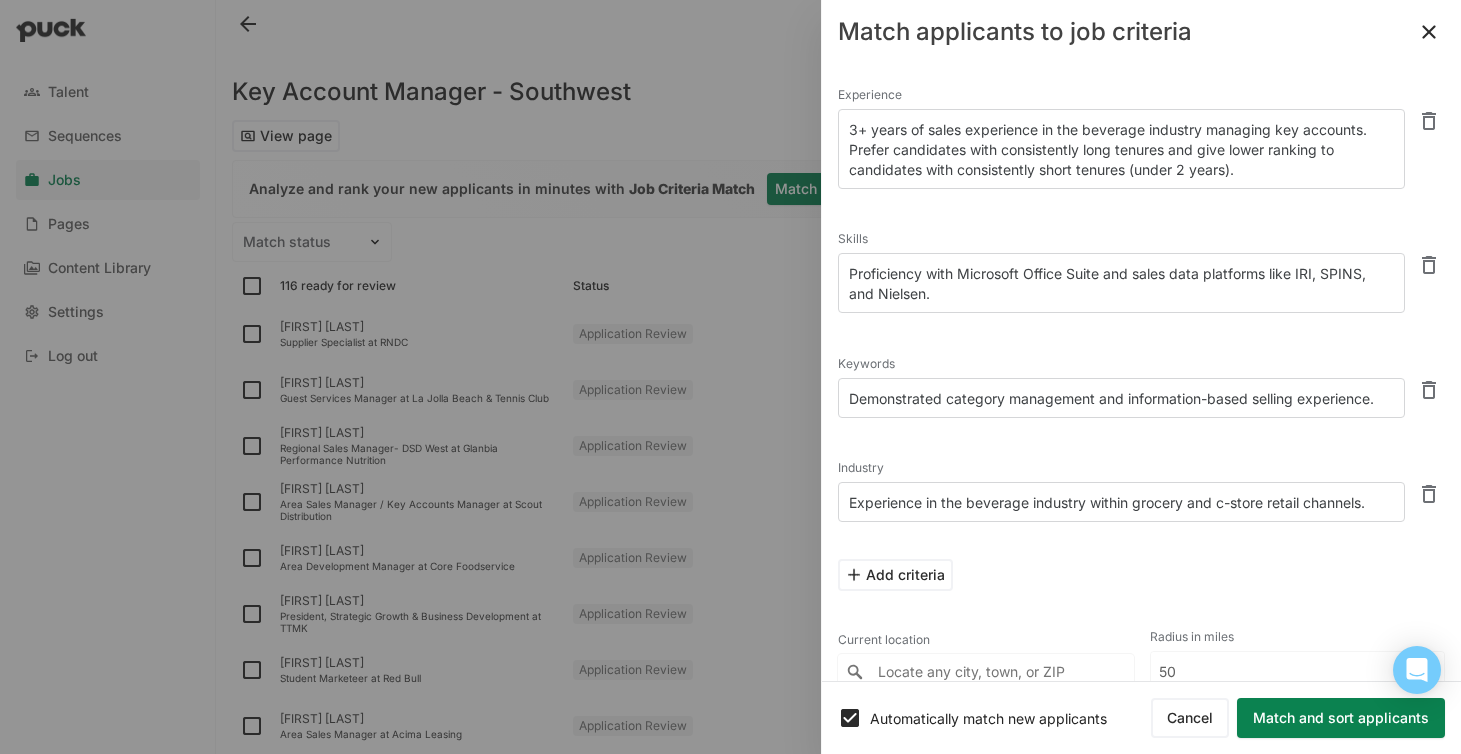click on "[CITY]
[STATE], United States" at bounding box center (988, 586) 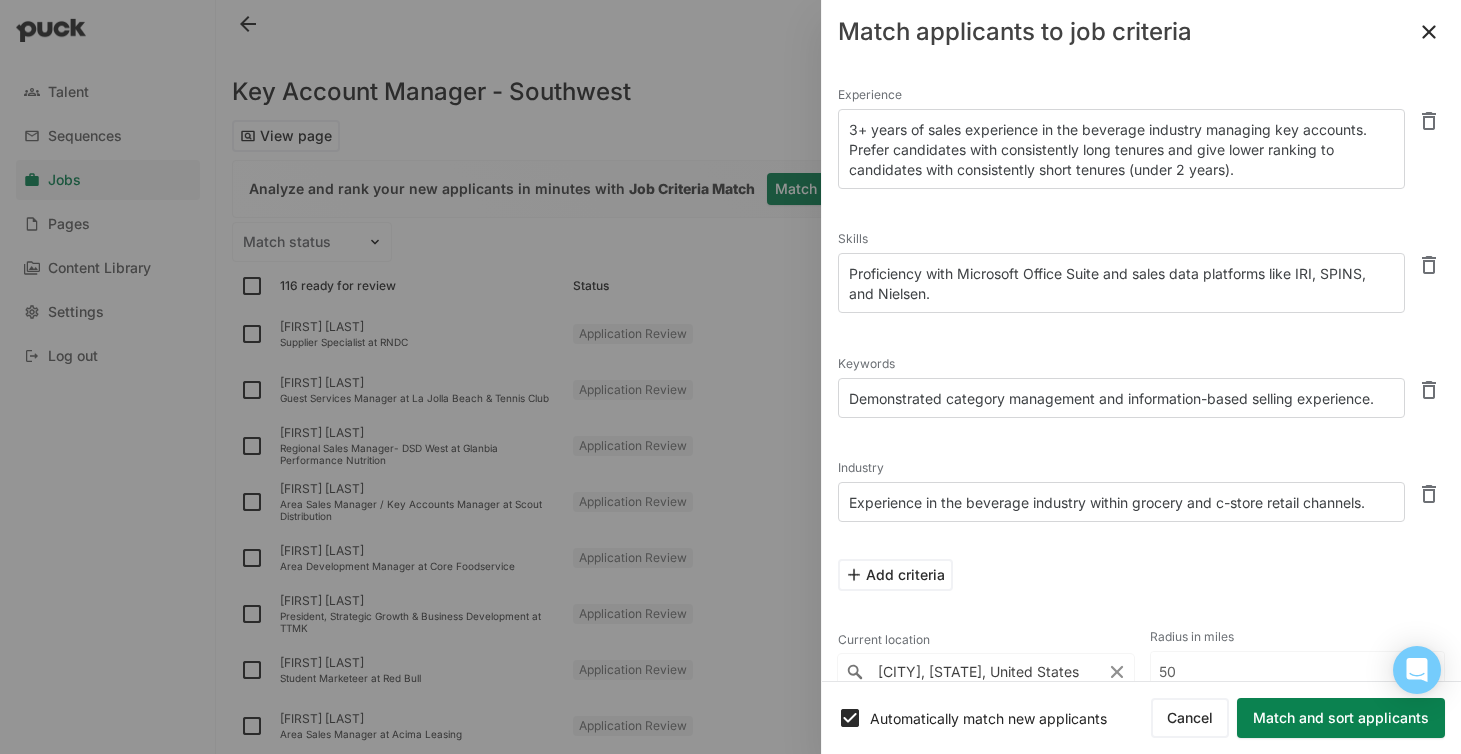 click at bounding box center (1117, 672) 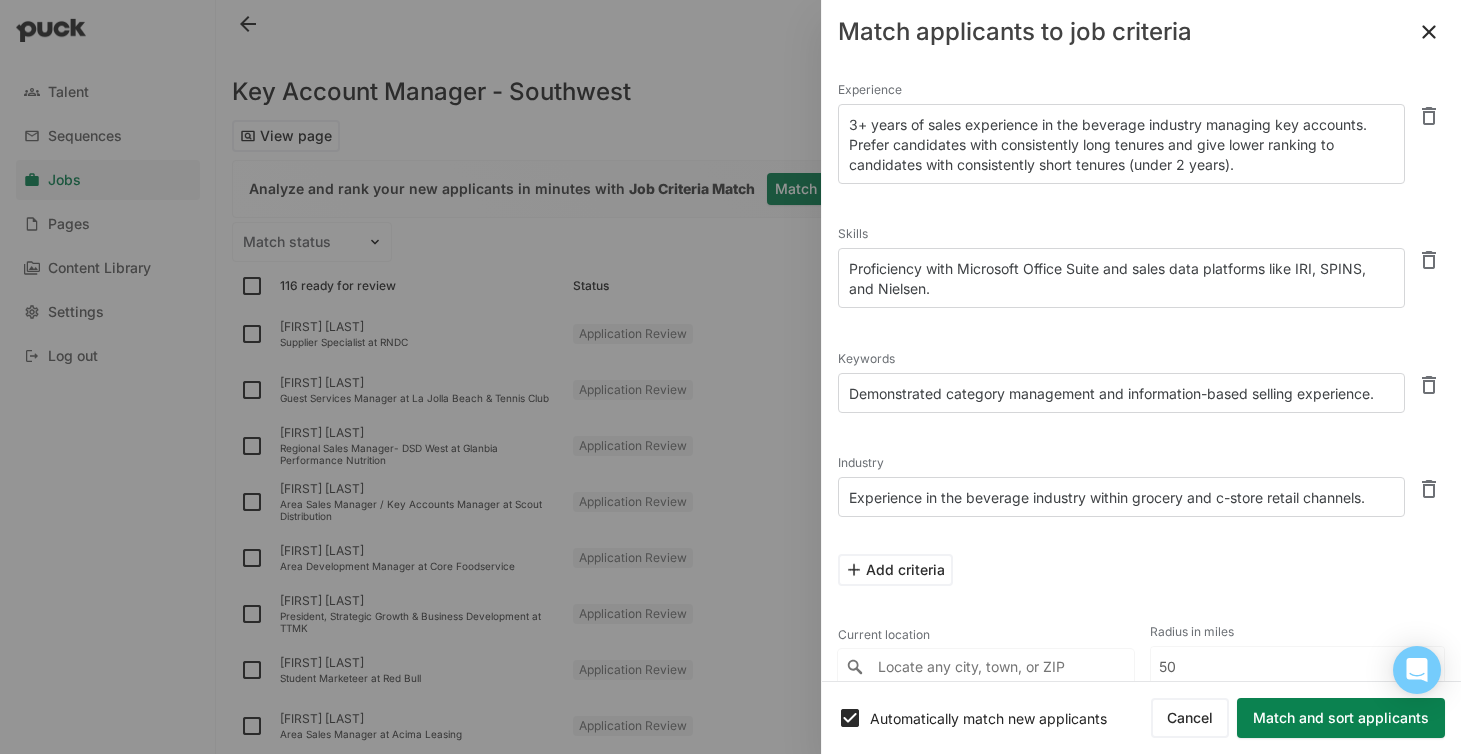scroll, scrollTop: 75, scrollLeft: 0, axis: vertical 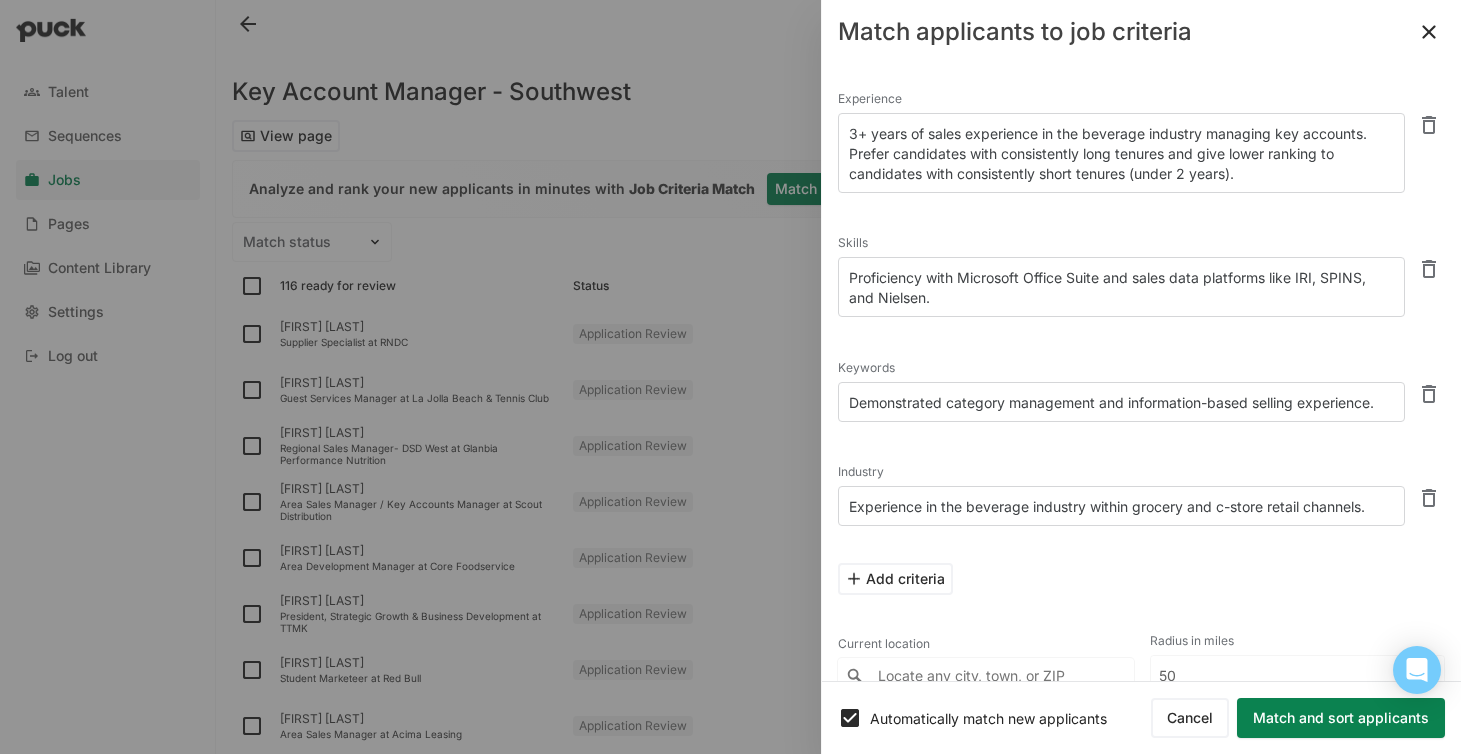 click on "Add criteria" at bounding box center [895, 579] 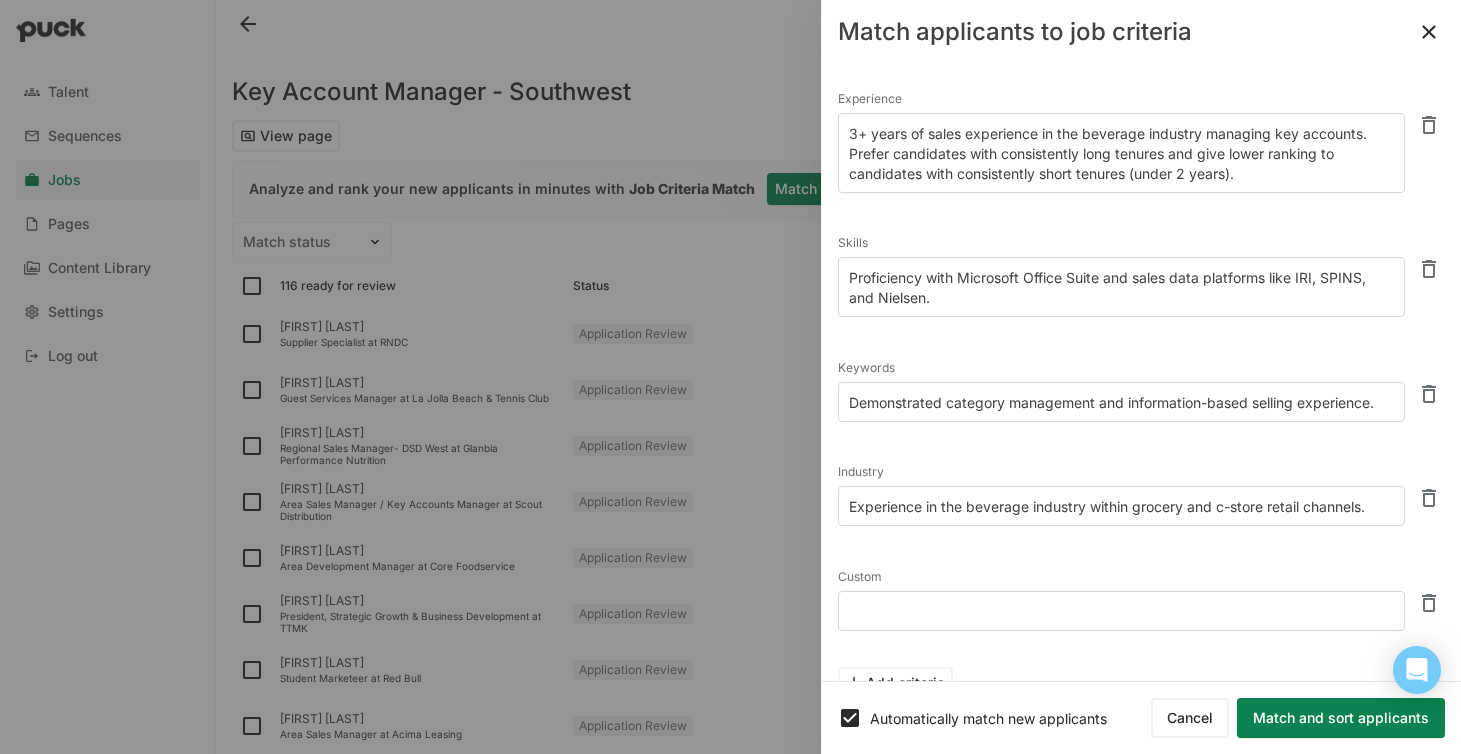 scroll, scrollTop: 238, scrollLeft: 0, axis: vertical 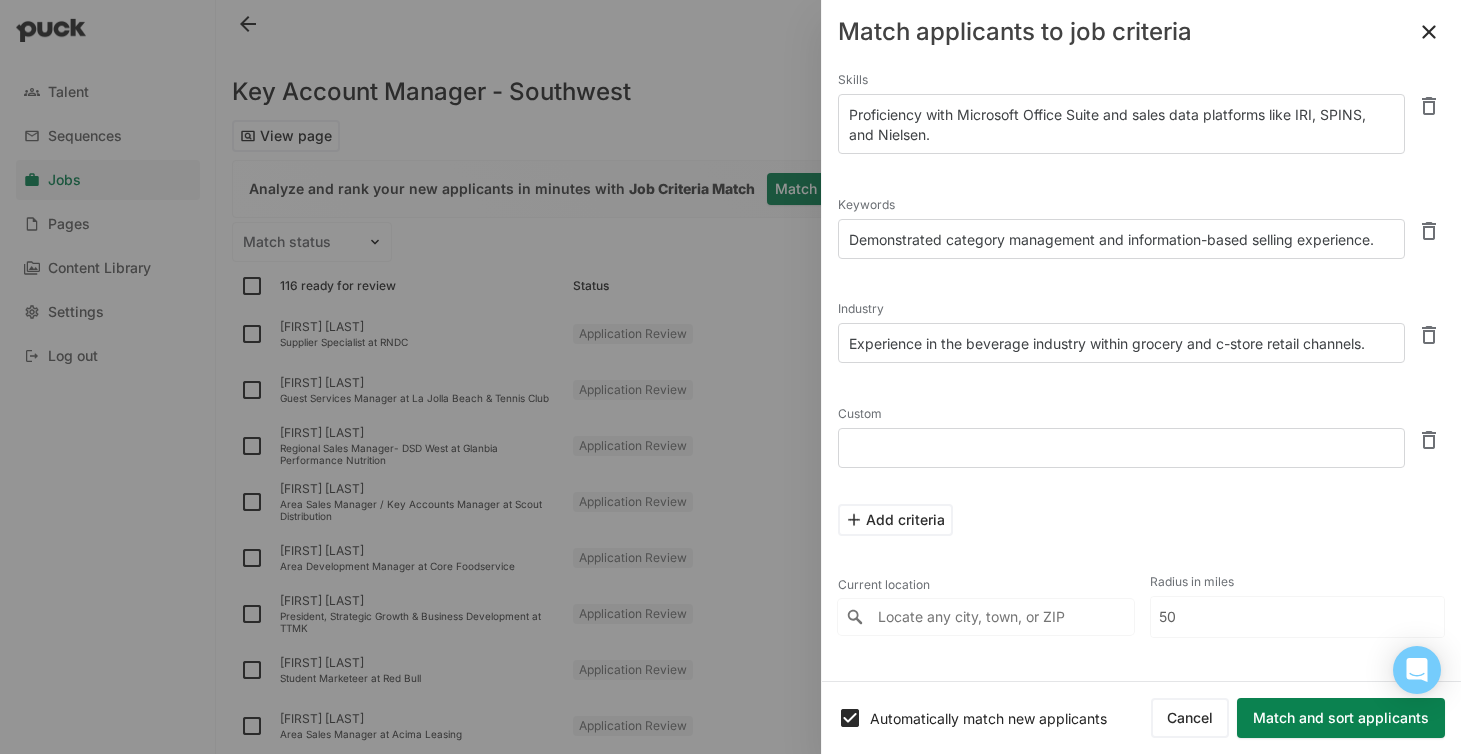 click at bounding box center (1121, -10) 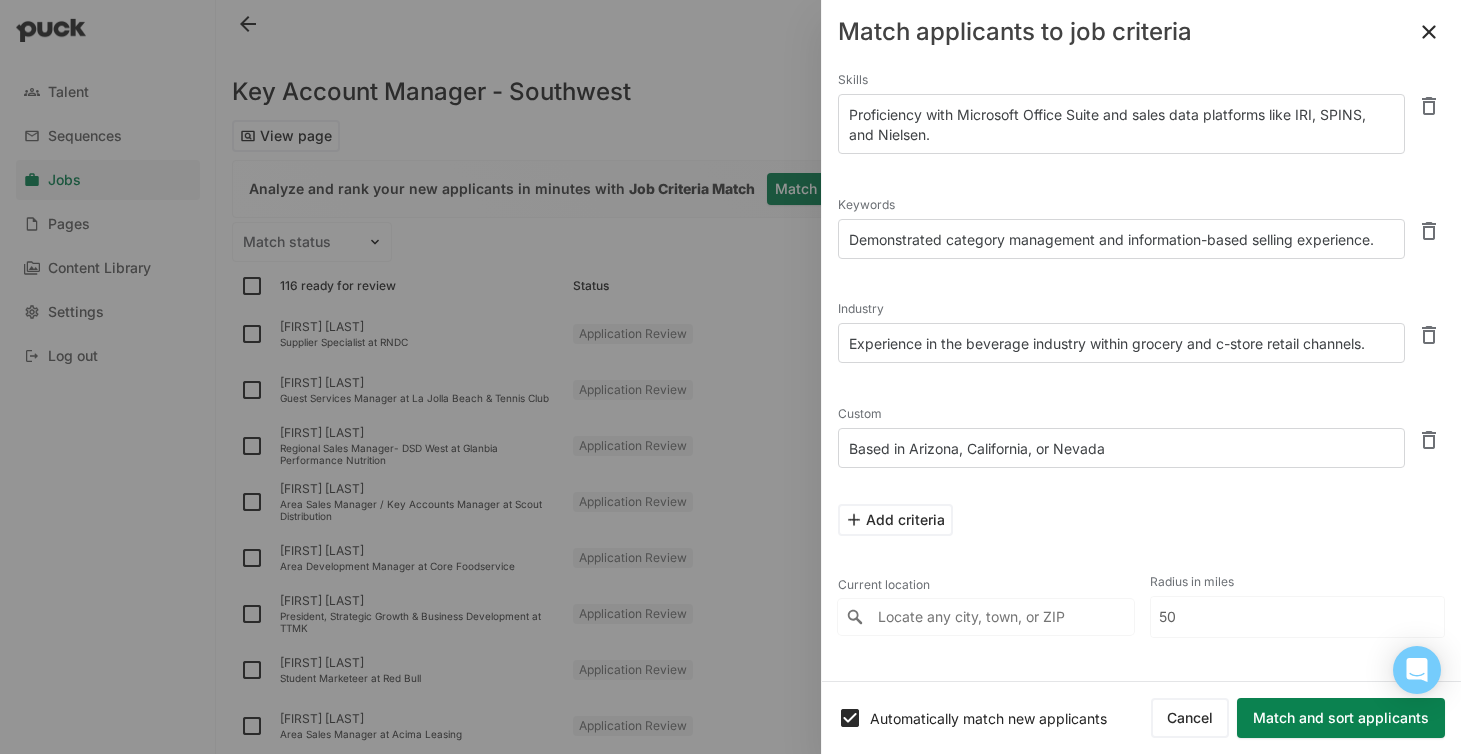 type on "Based in Arizona, California, or Nevada" 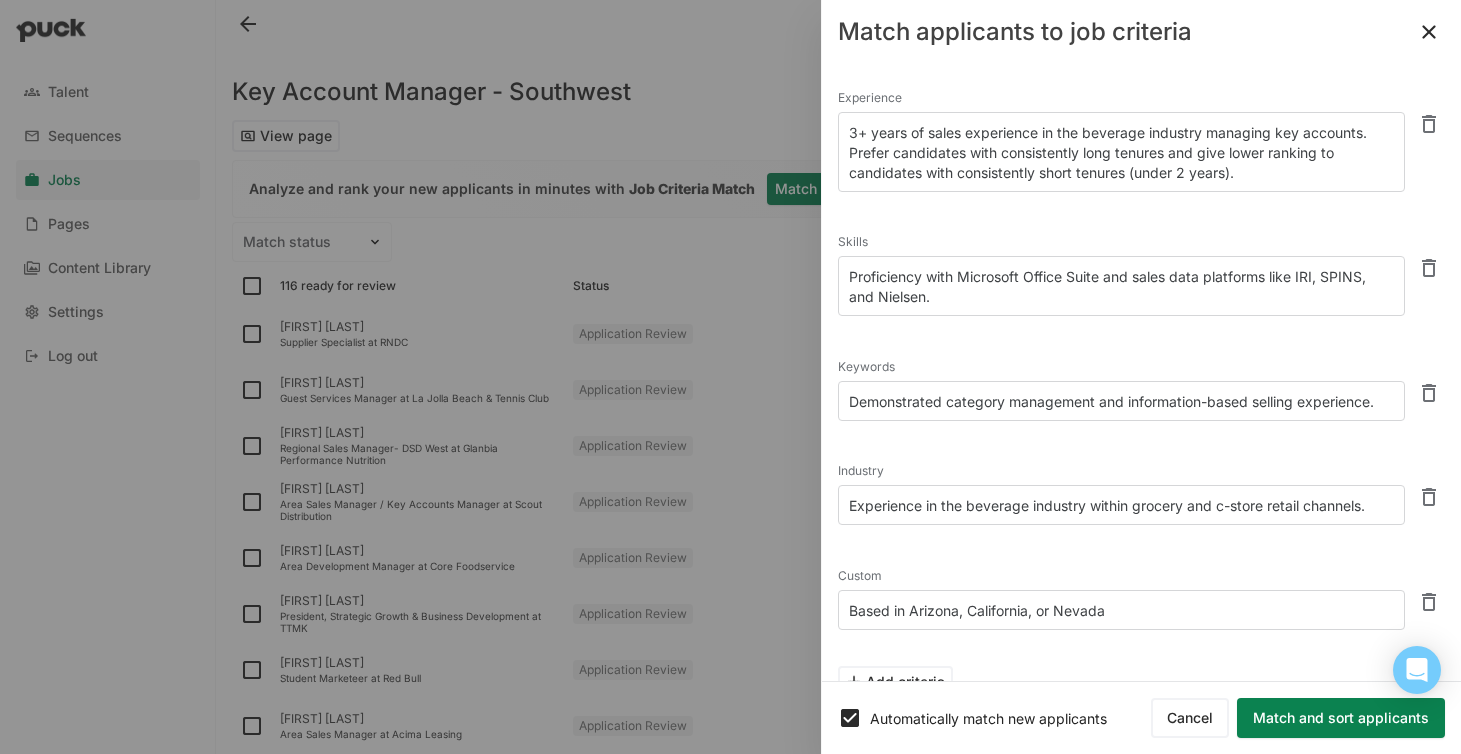 scroll, scrollTop: 238, scrollLeft: 0, axis: vertical 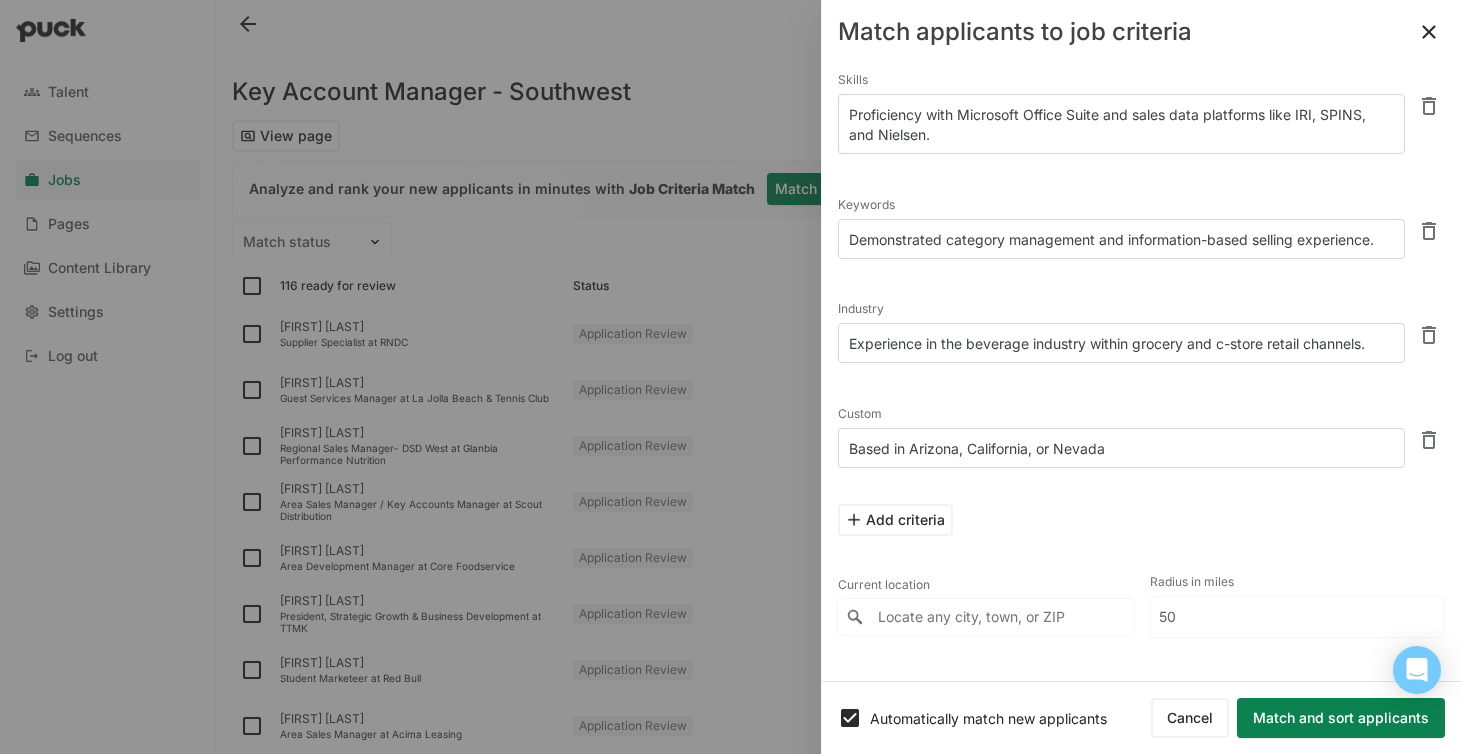 click on "Match and sort applicants" at bounding box center [1341, 718] 